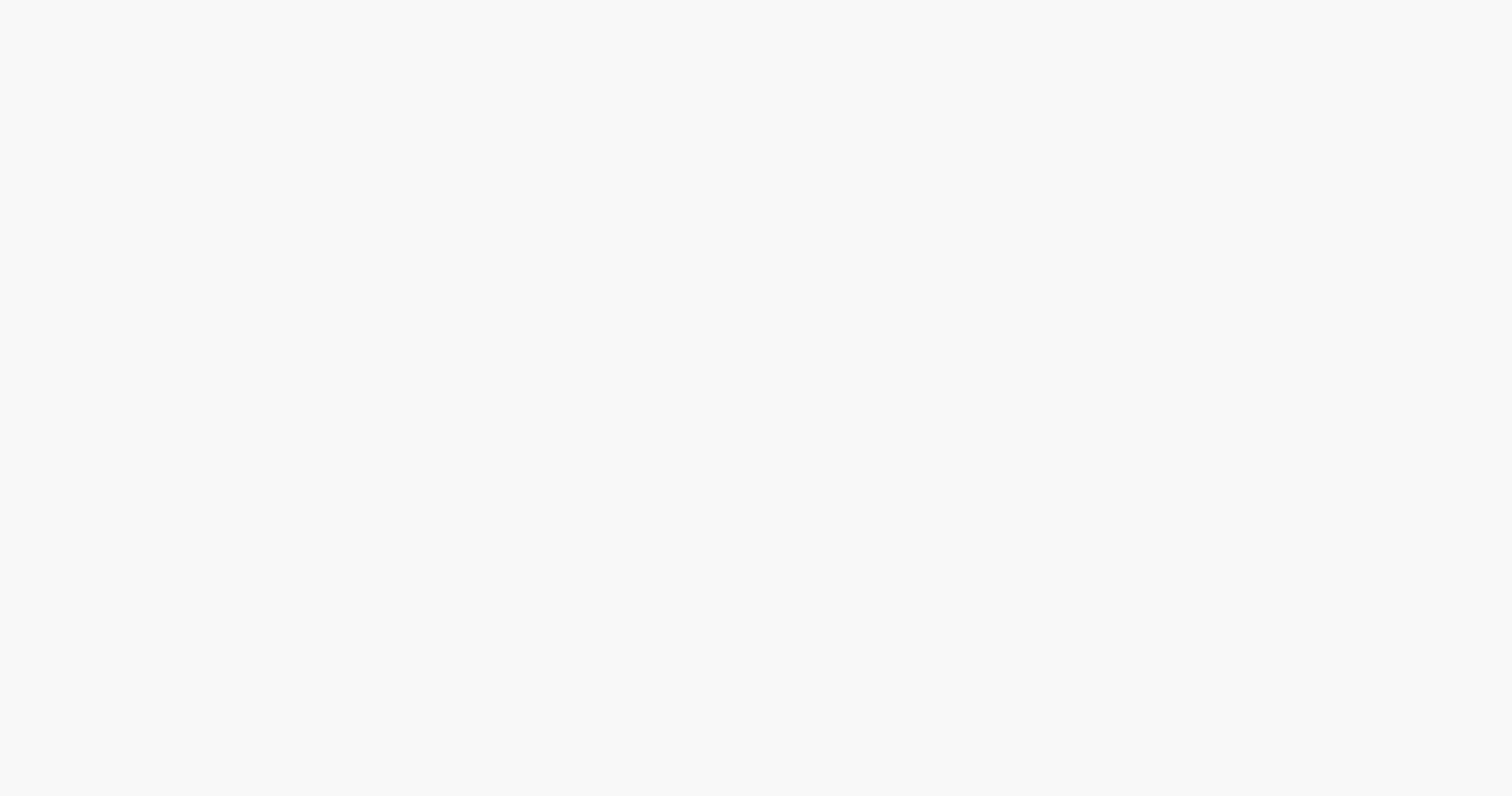 scroll, scrollTop: 0, scrollLeft: 0, axis: both 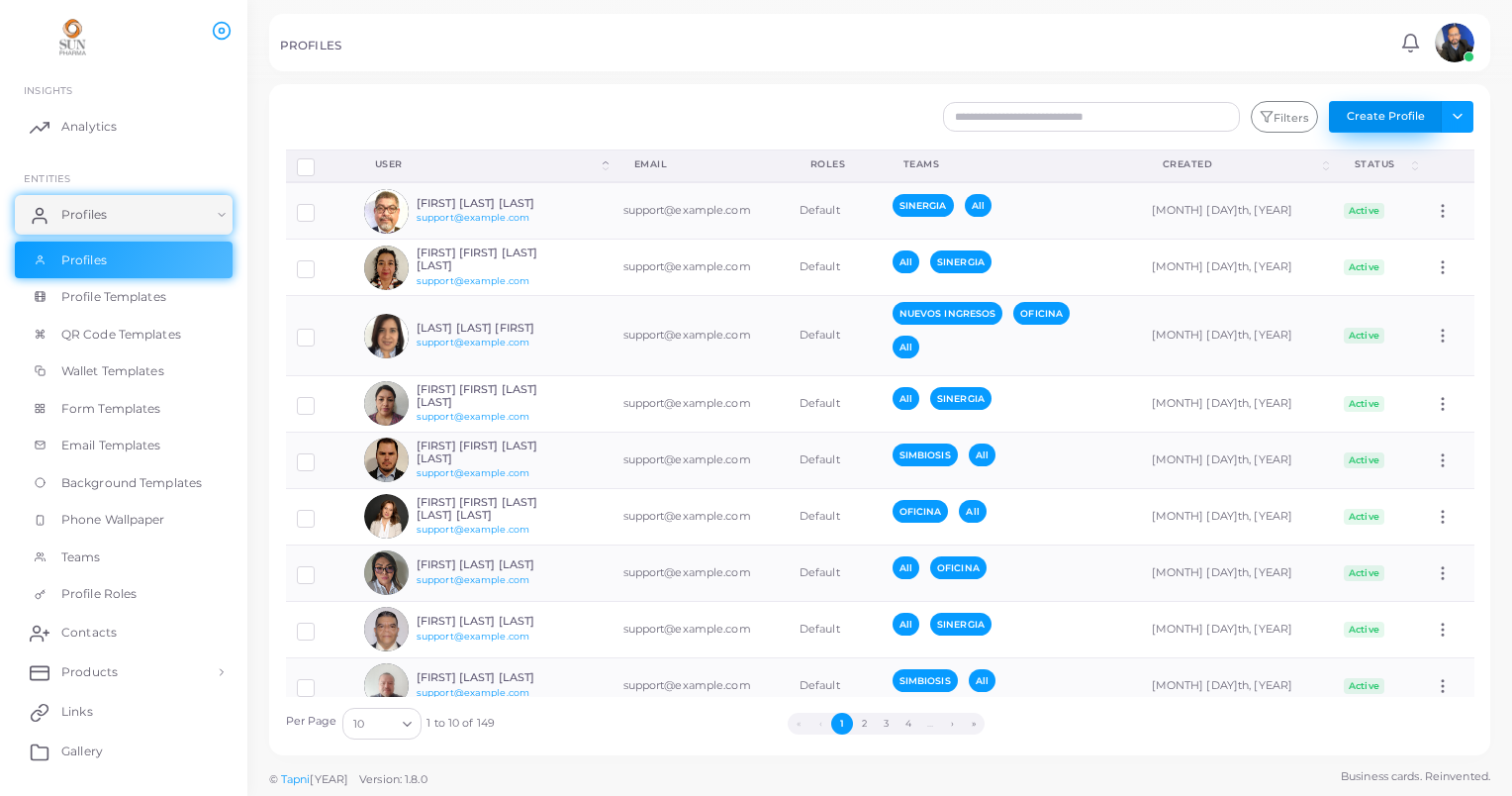 click on "Create Profile" at bounding box center (1385, 117) 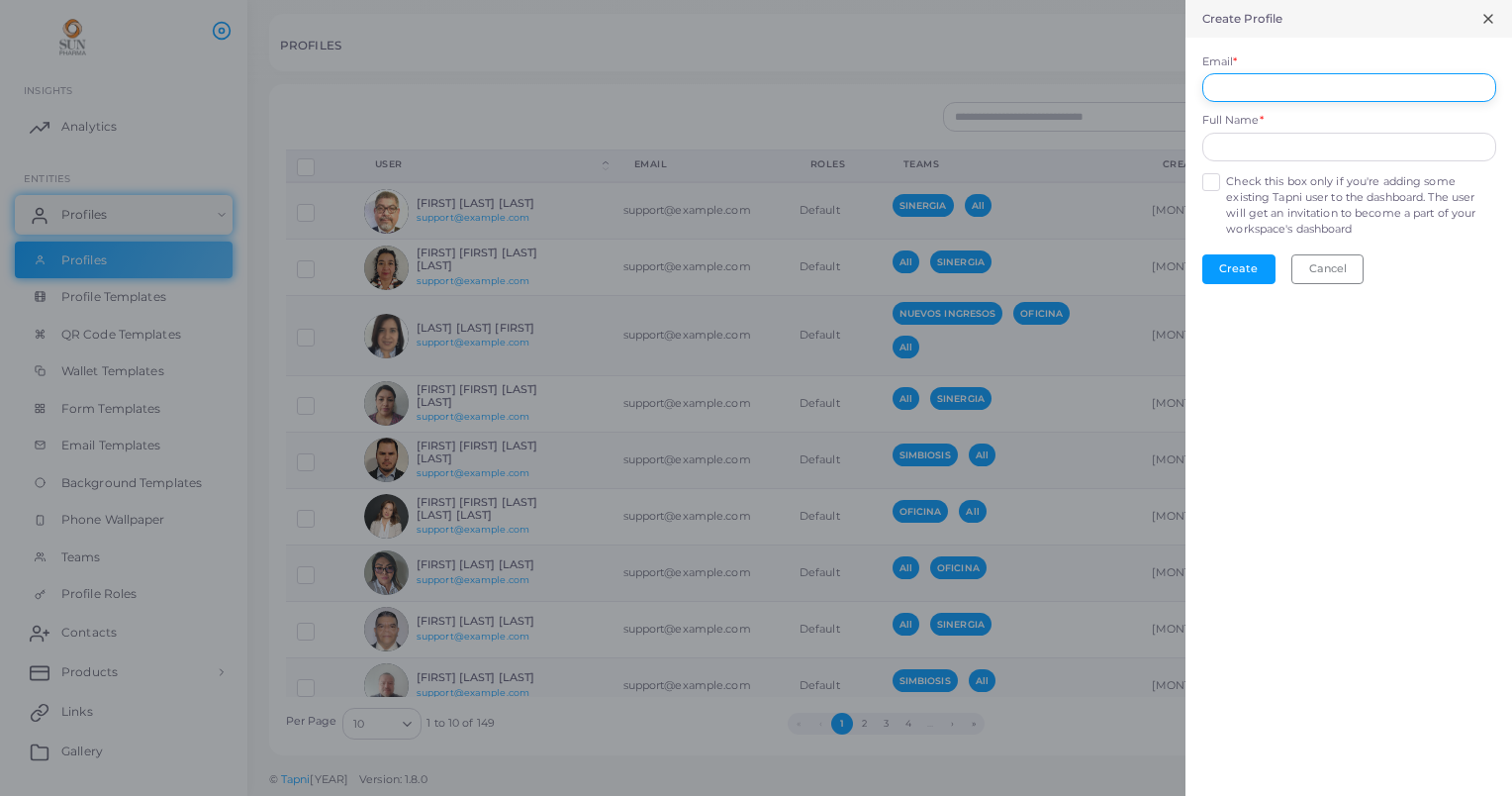 click on "Email  *" at bounding box center (1349, 88) 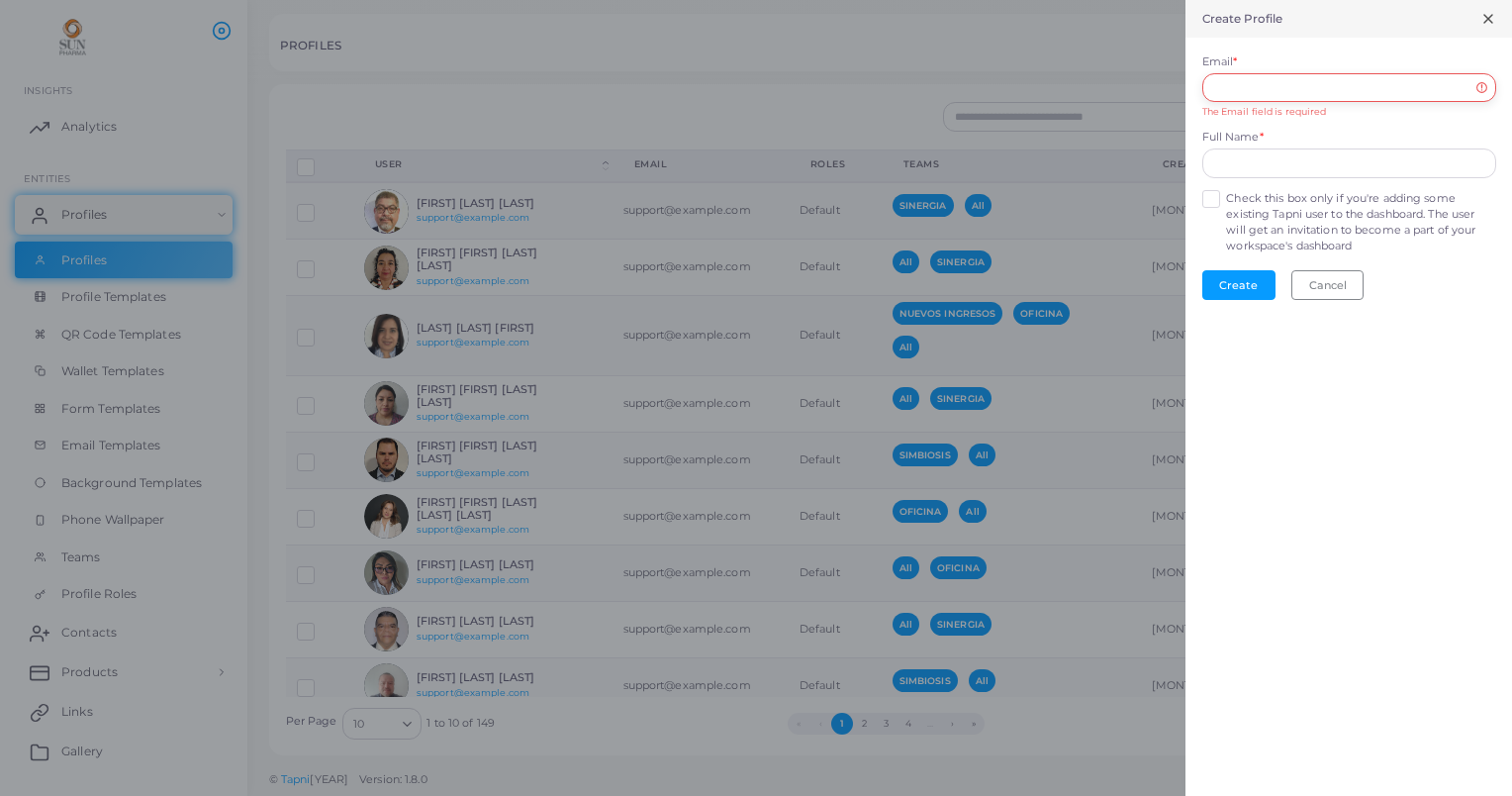 click on "Email  *" at bounding box center [1349, 88] 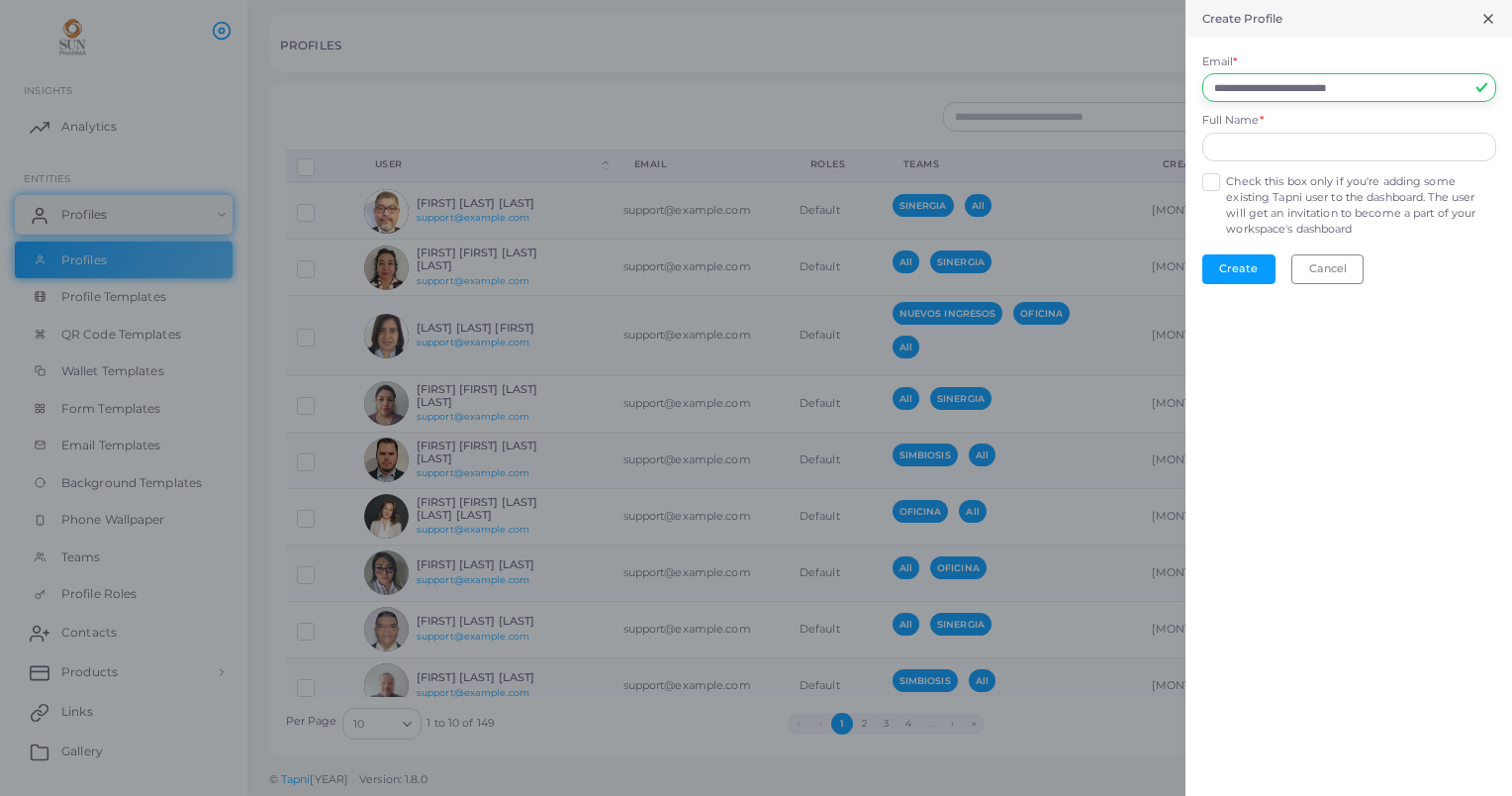 type on "**********" 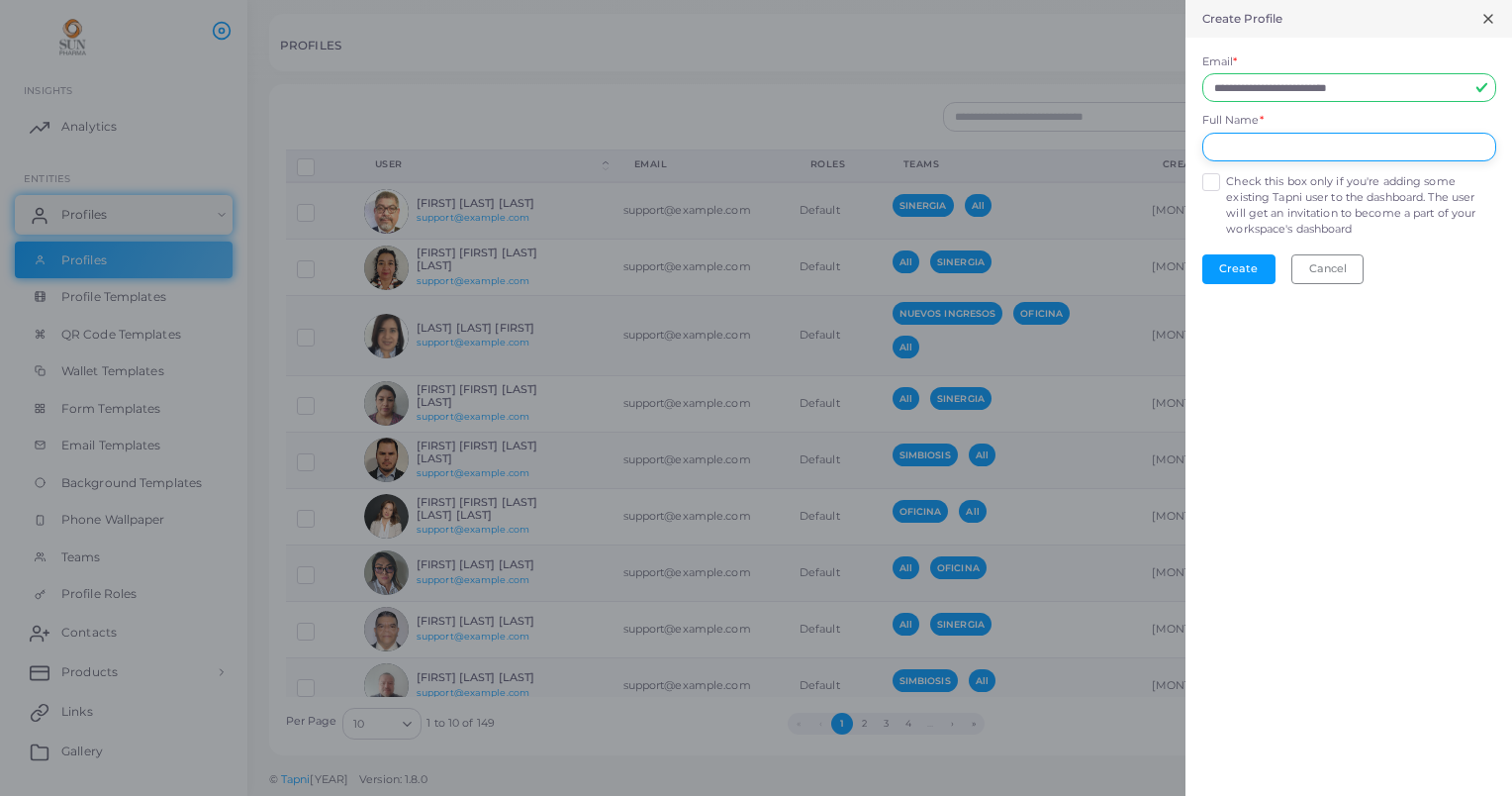 click at bounding box center [1349, 148] 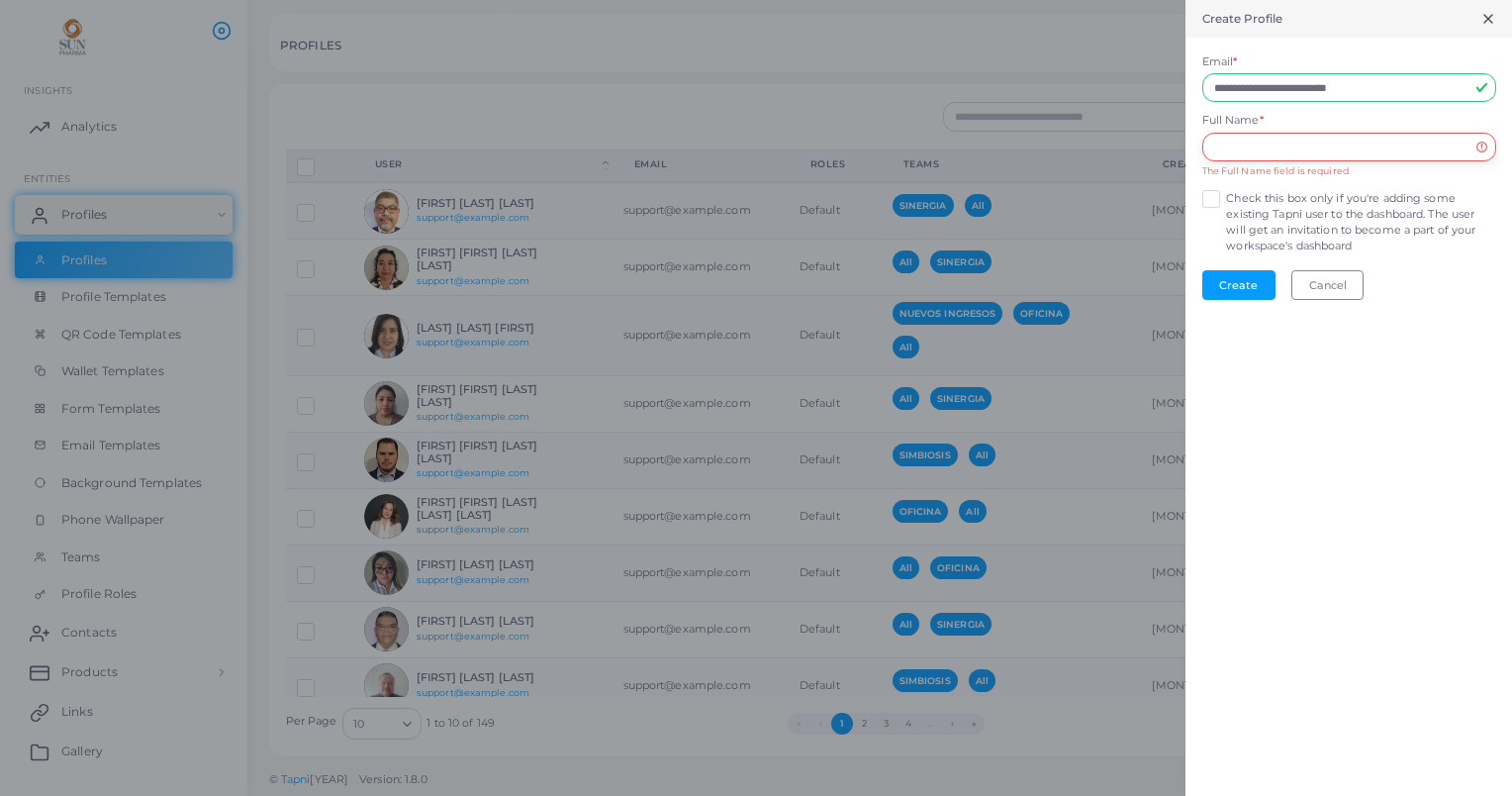 click at bounding box center (1349, 148) 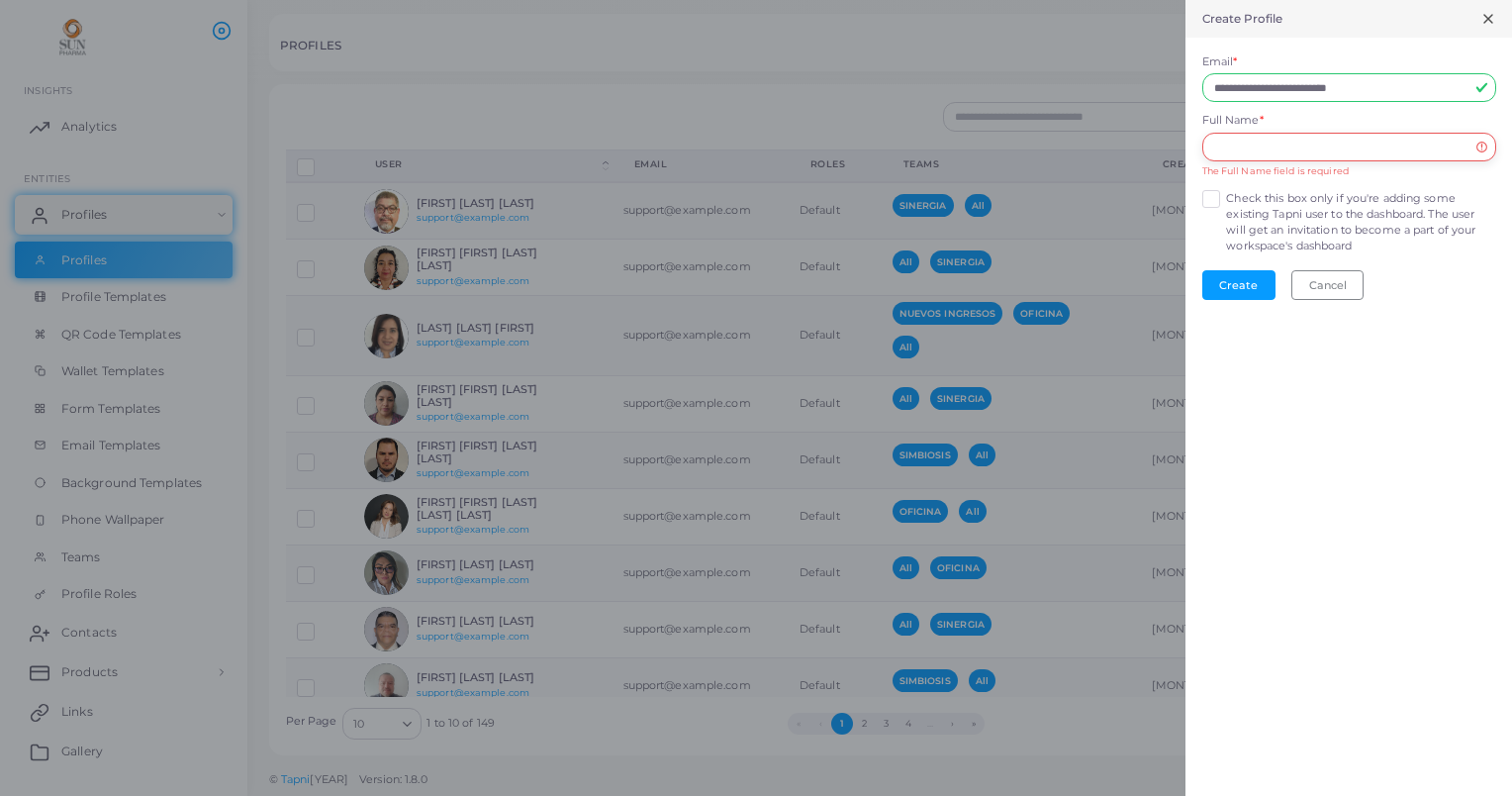click at bounding box center [1349, 148] 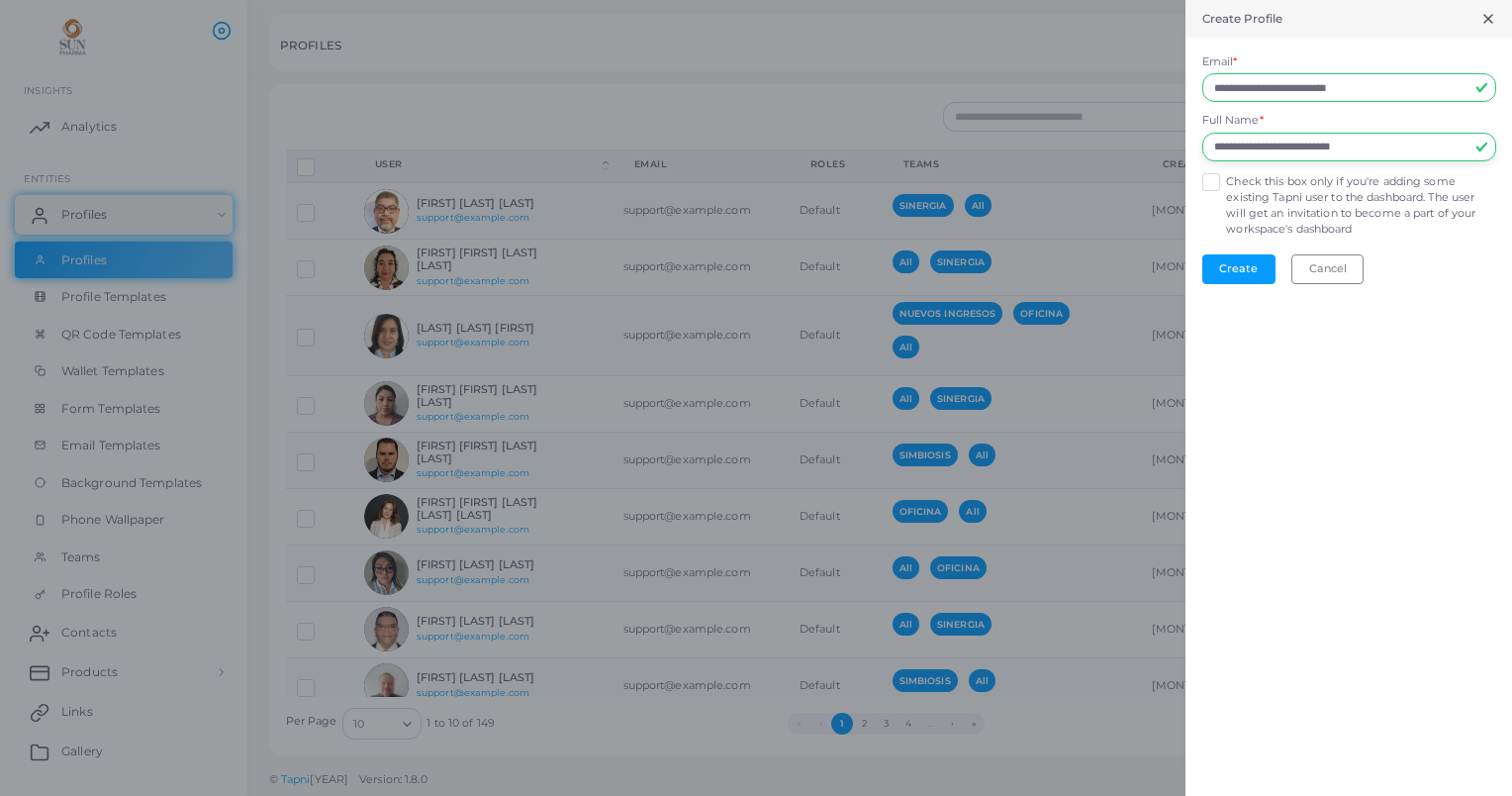 type on "**********" 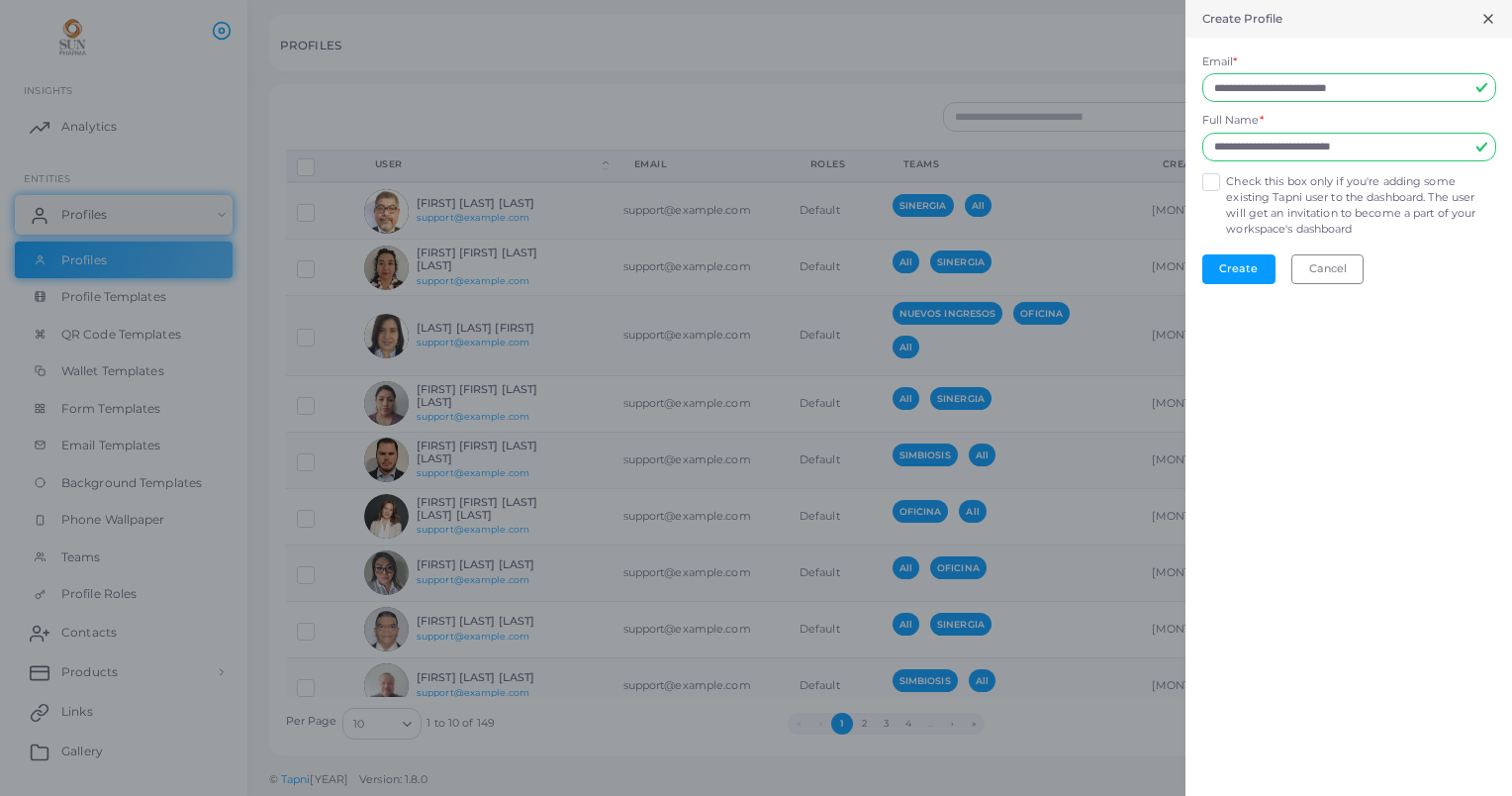 drag, startPoint x: 1283, startPoint y: 150, endPoint x: 1274, endPoint y: 474, distance: 324.12498 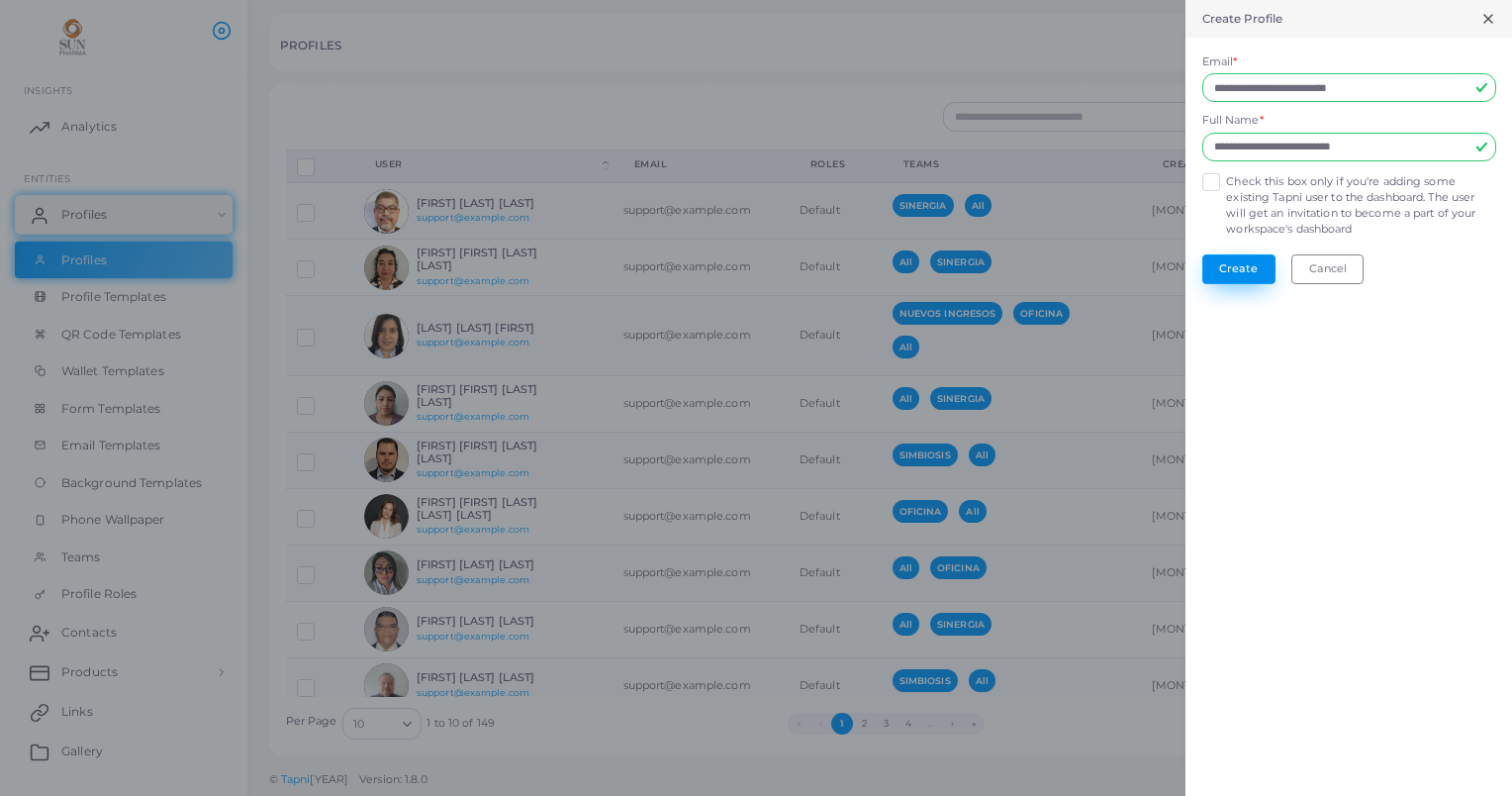 click on "Create" at bounding box center [1239, 269] 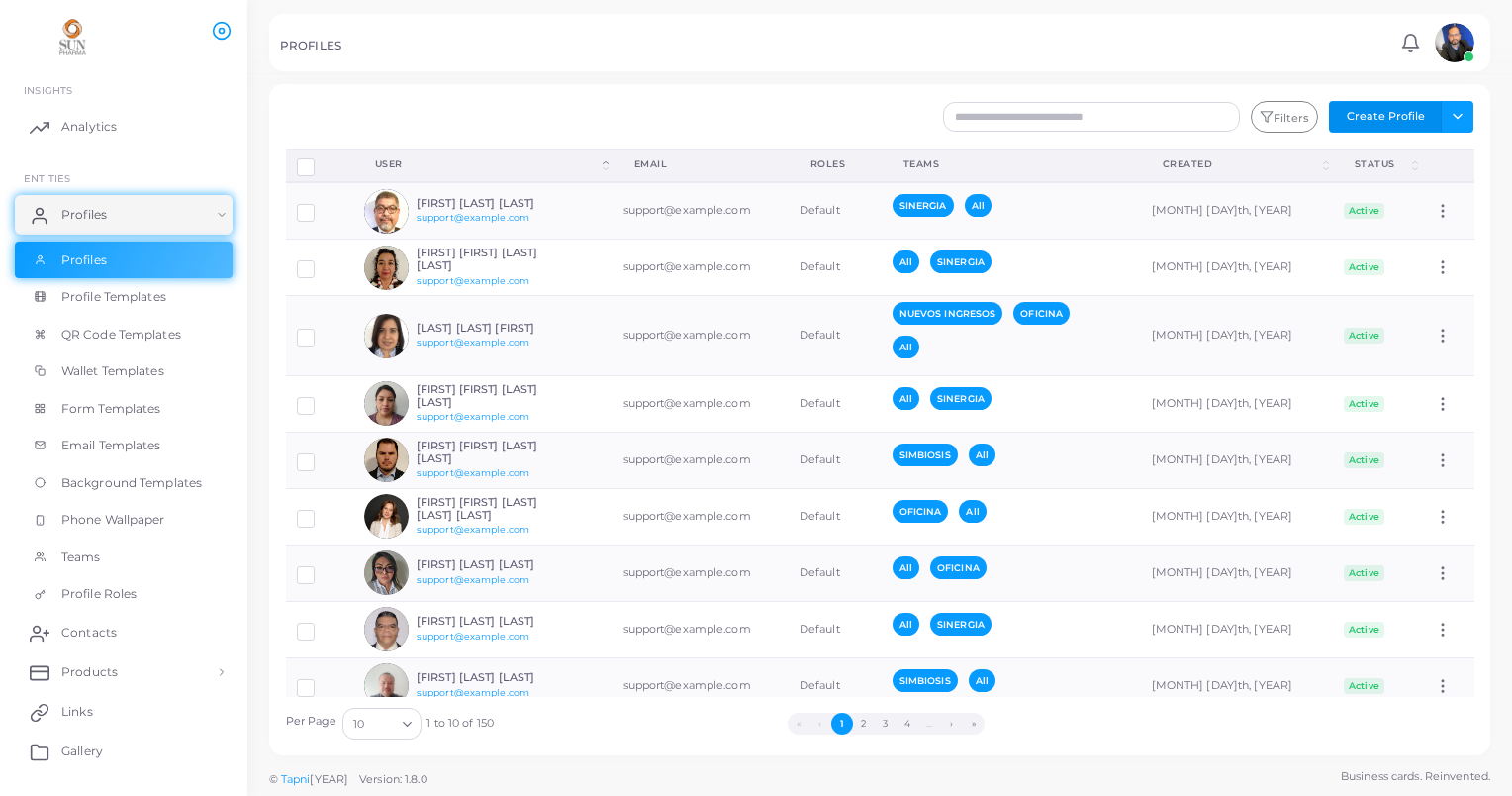 type 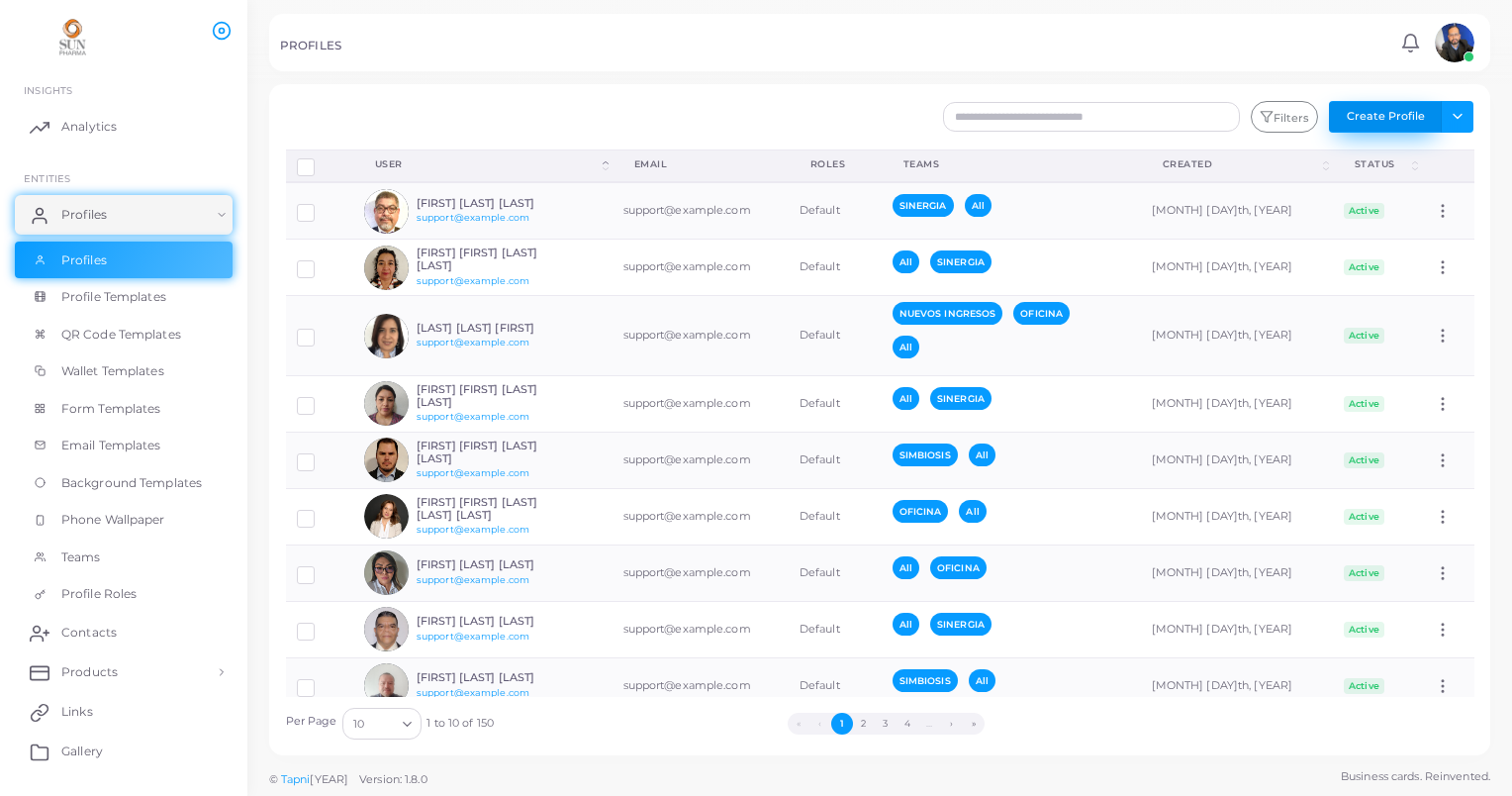 click on "Create Profile" at bounding box center (1385, 117) 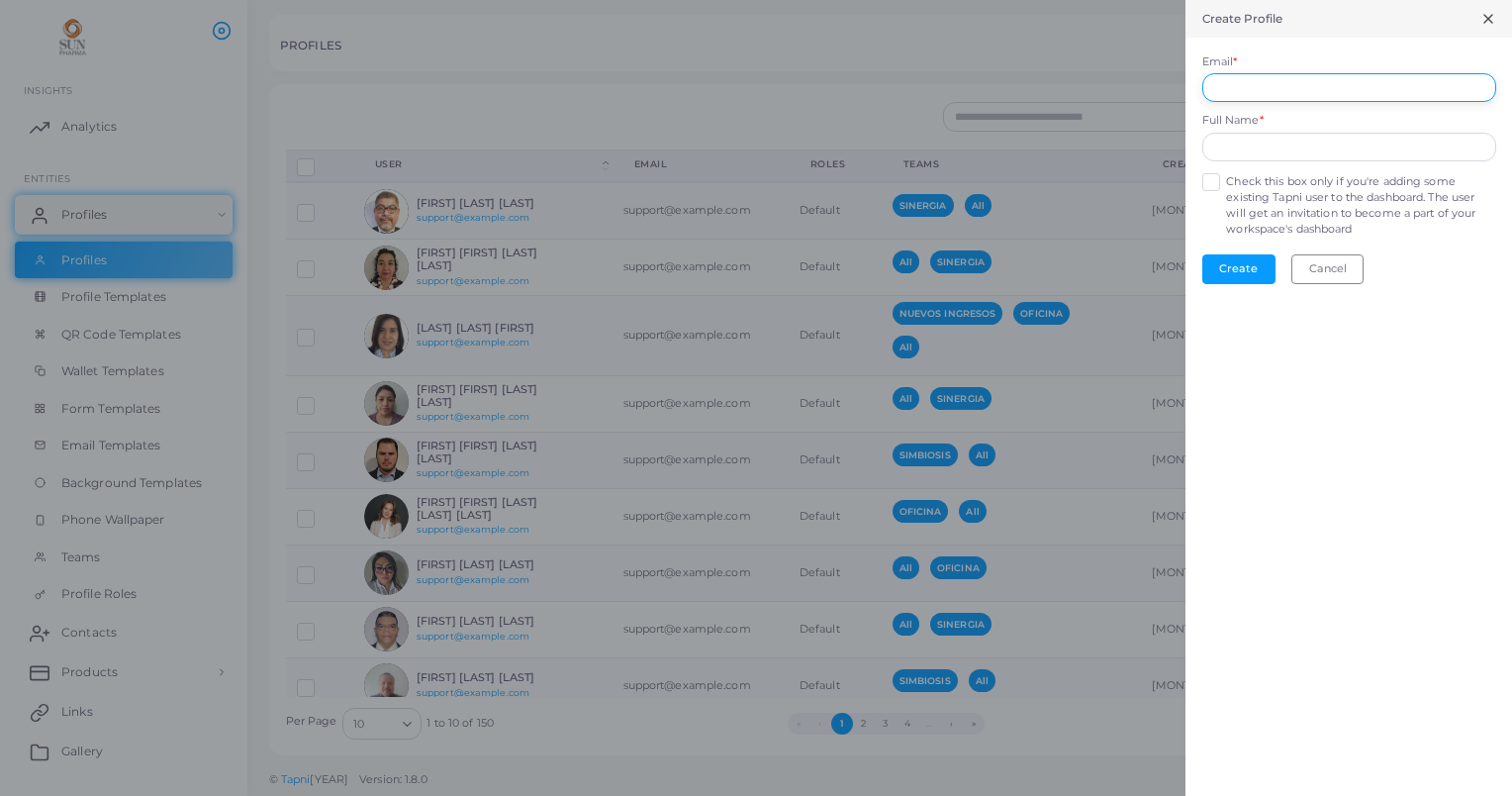 click on "Email  *" at bounding box center [1349, 88] 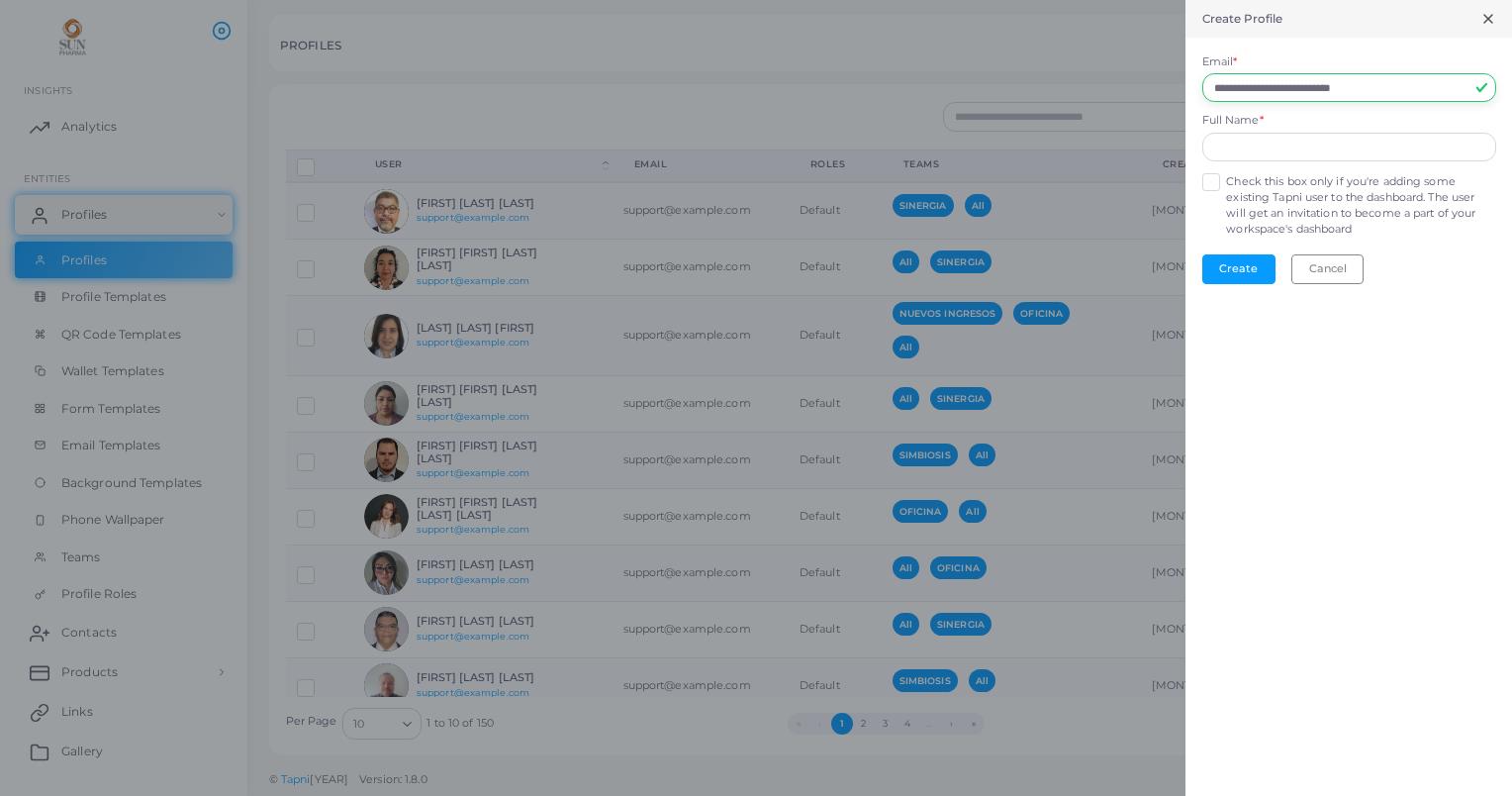 type on "**********" 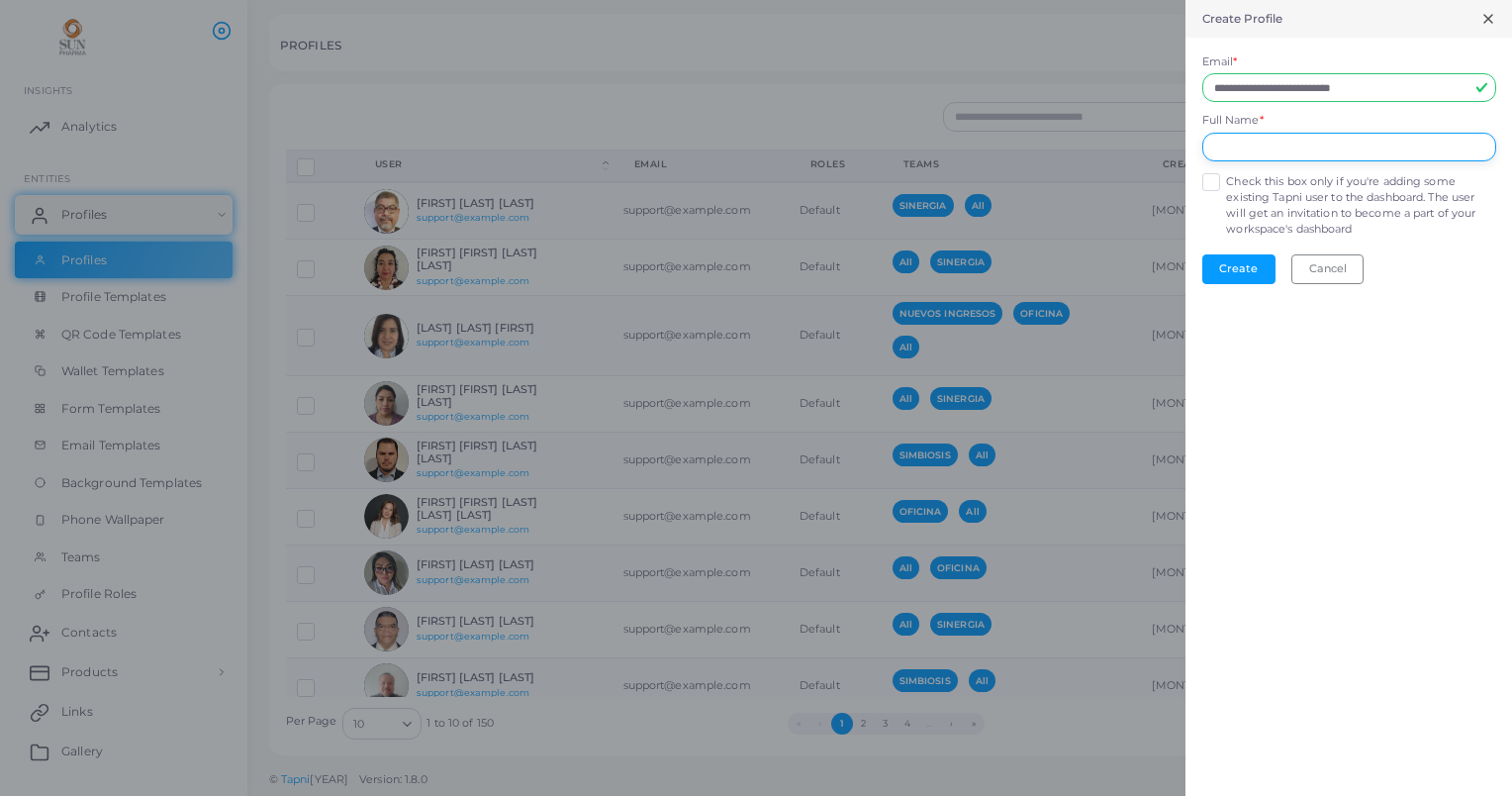 click at bounding box center [1349, 148] 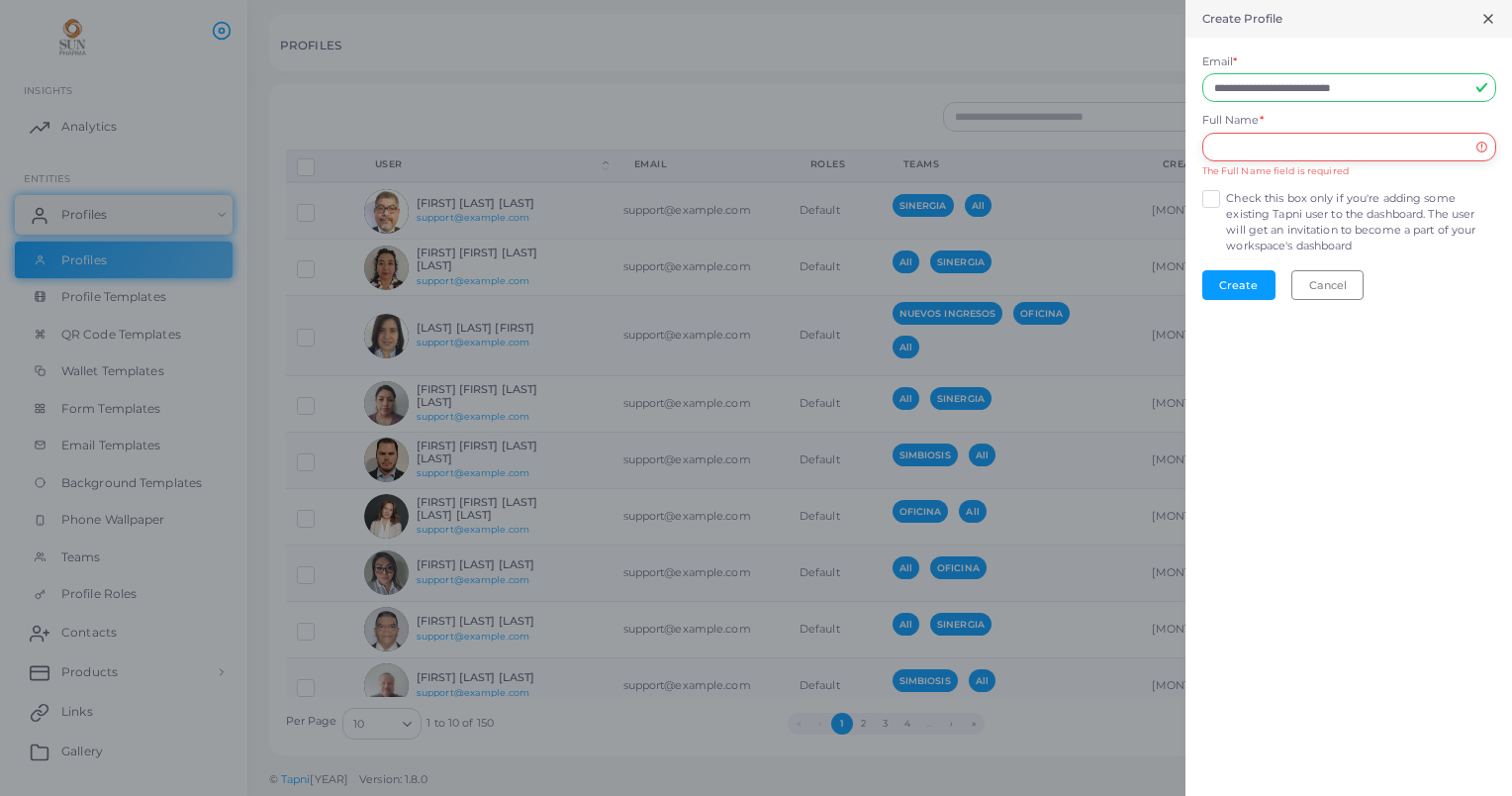click at bounding box center (1349, 148) 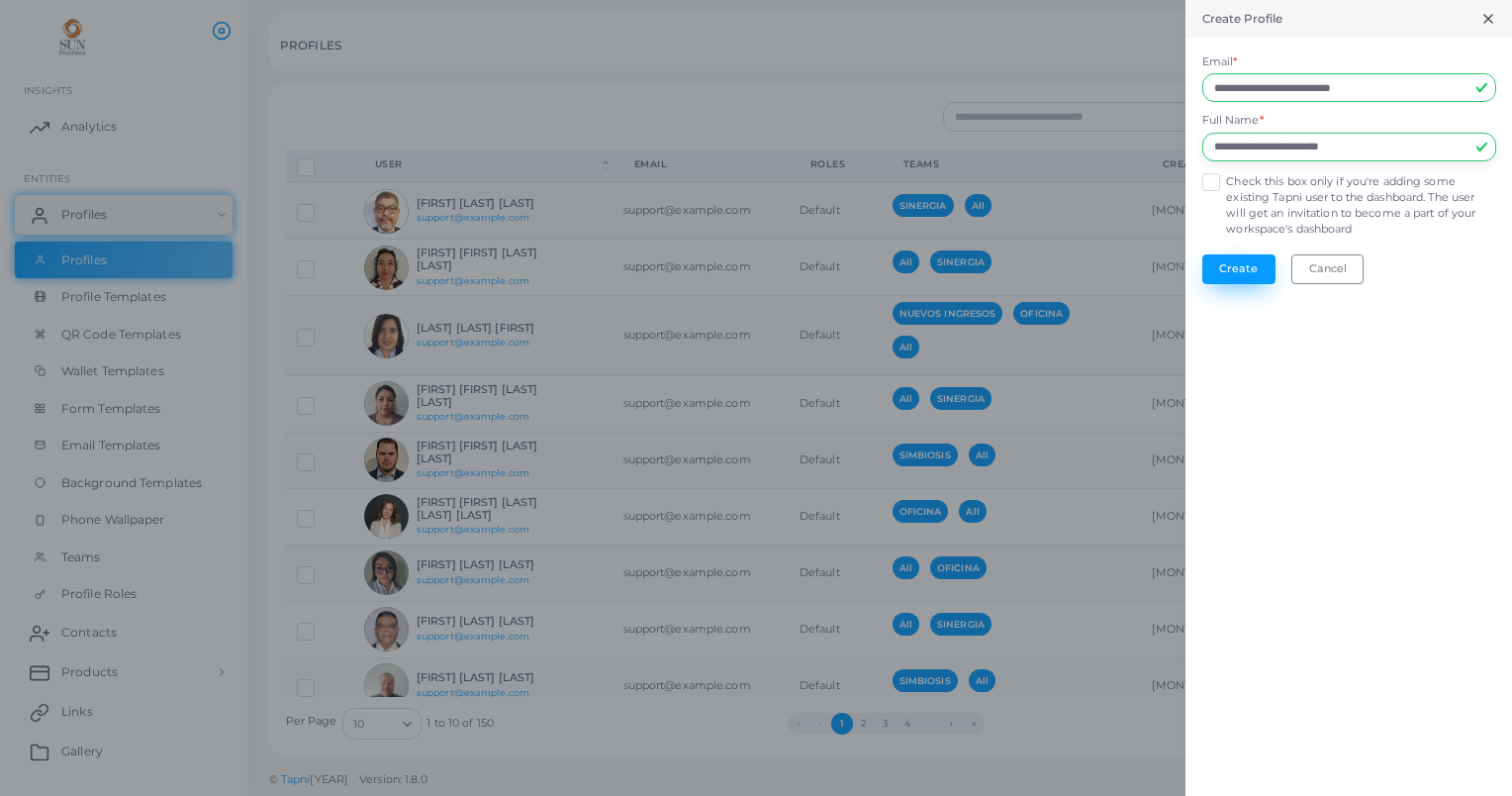 type on "**********" 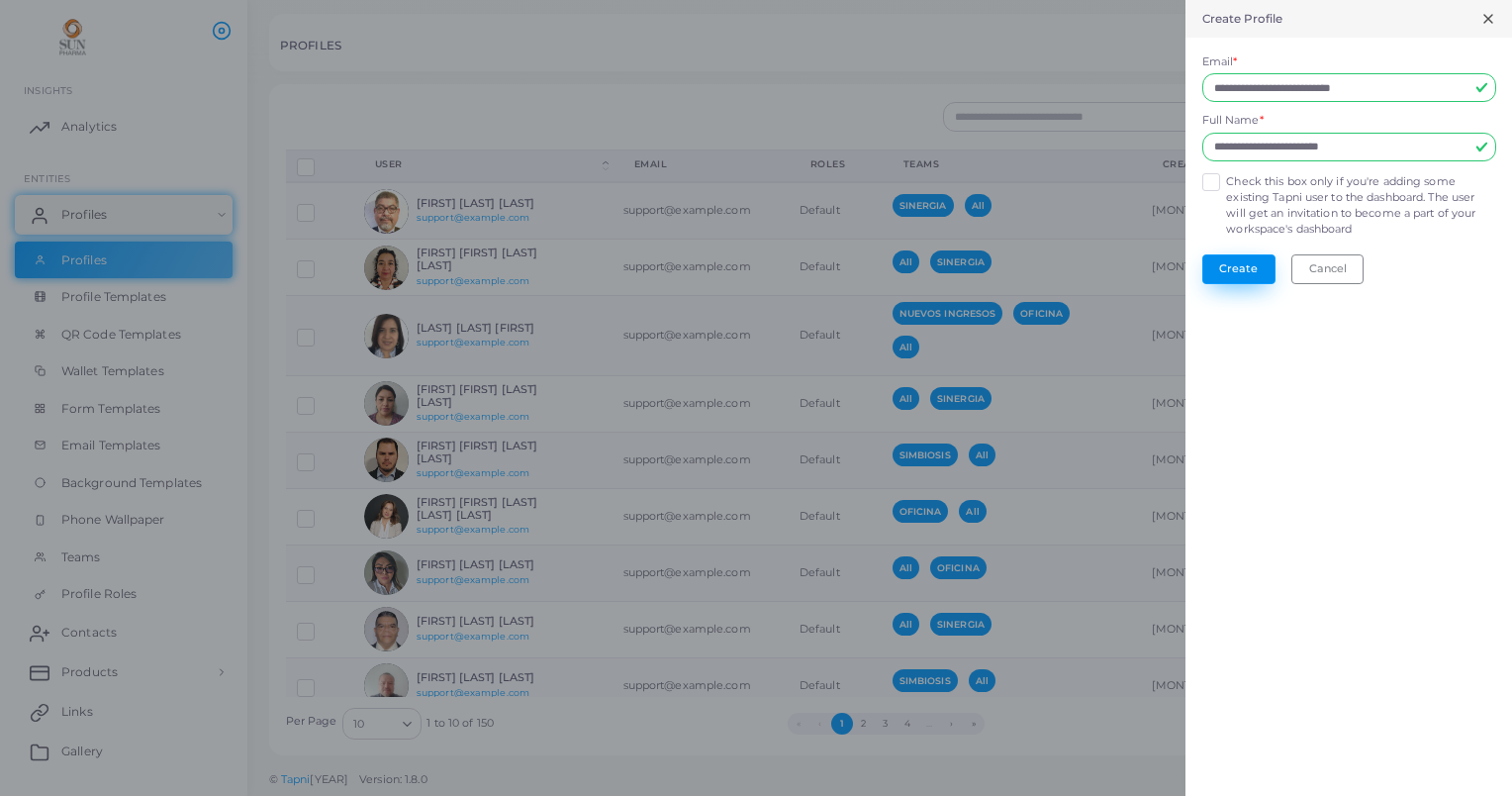 click on "Create" at bounding box center [1239, 269] 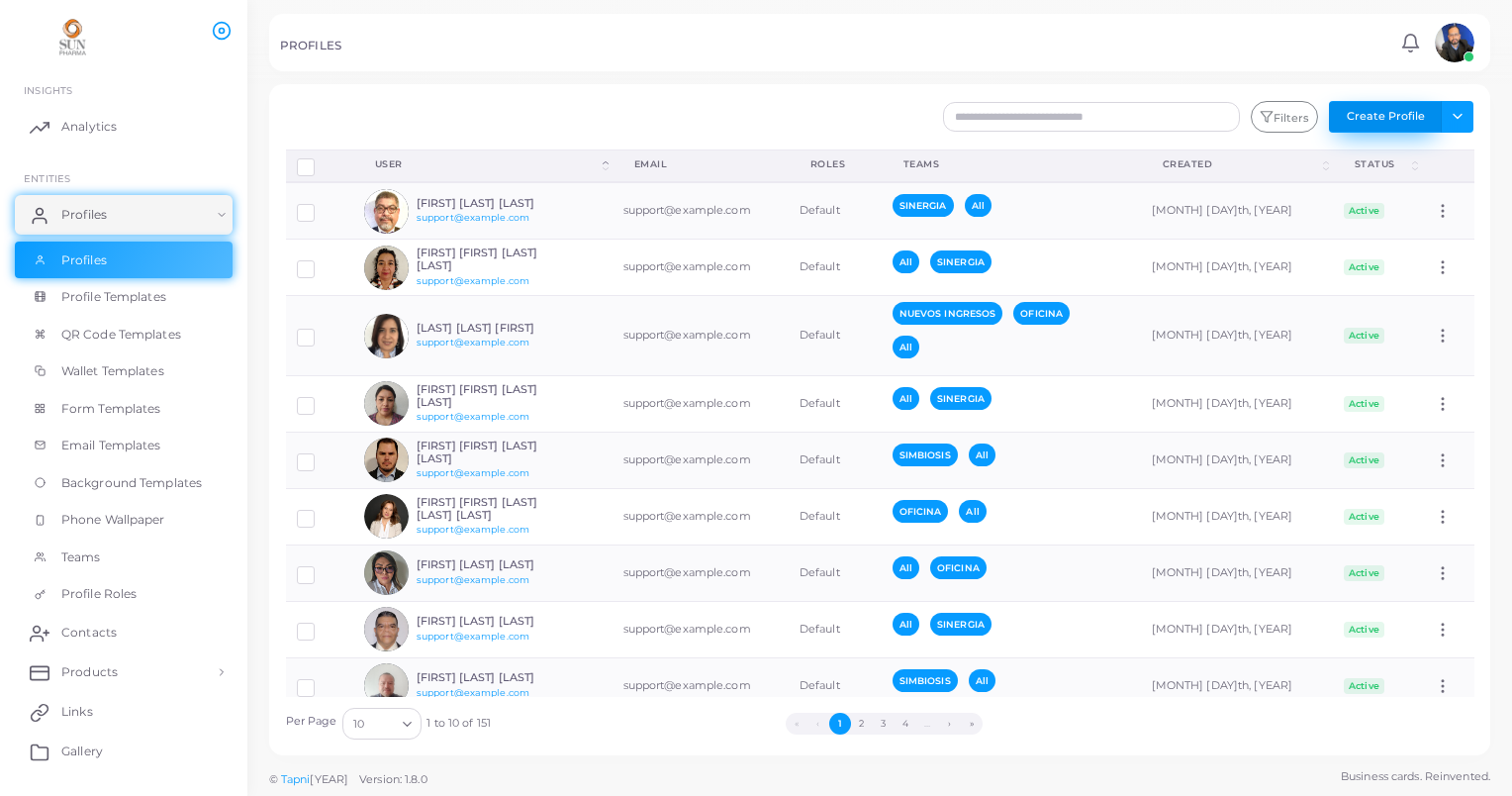 click on "Create Profile" at bounding box center [1385, 117] 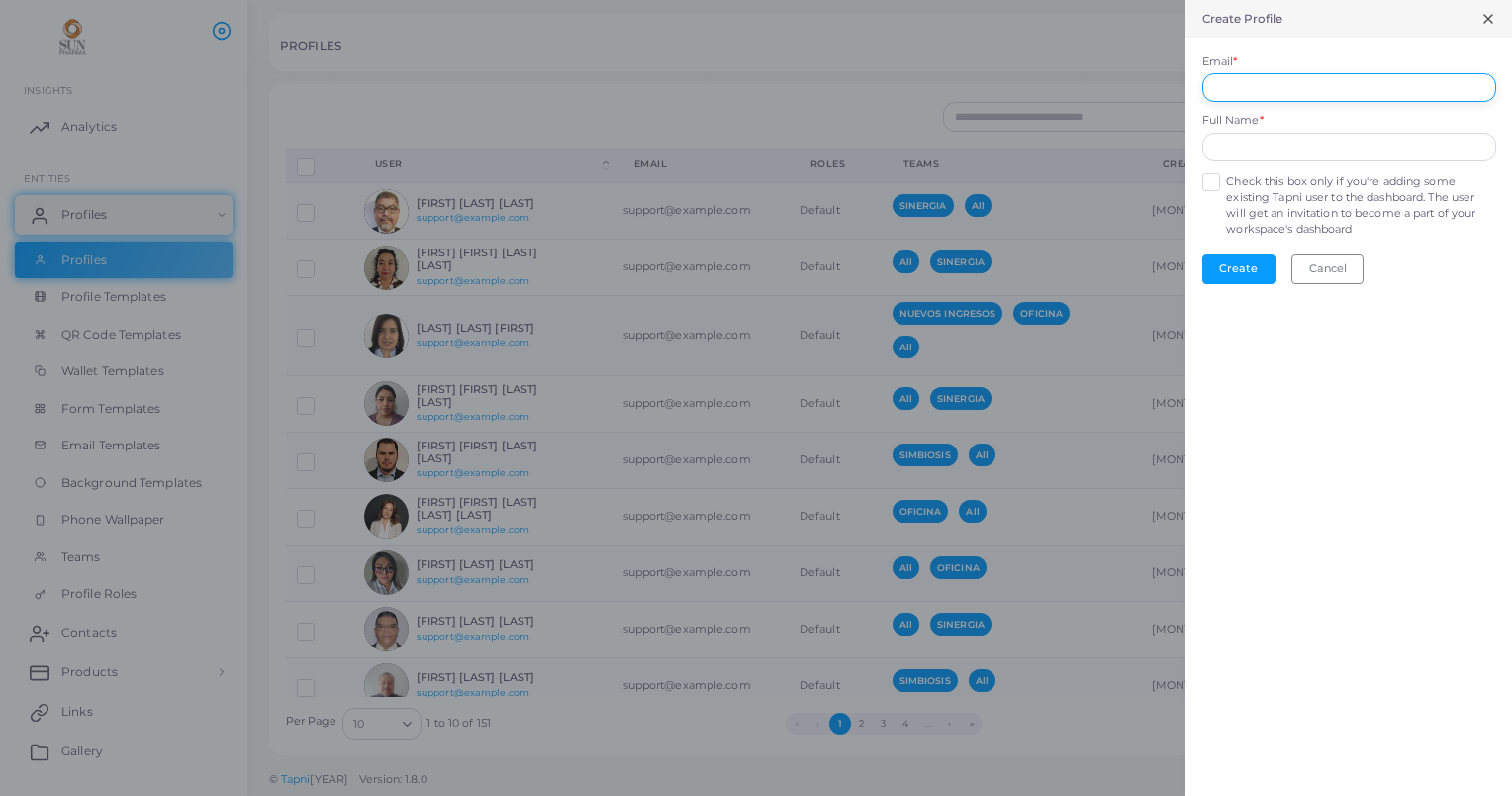 click on "Email  *" at bounding box center (1349, 88) 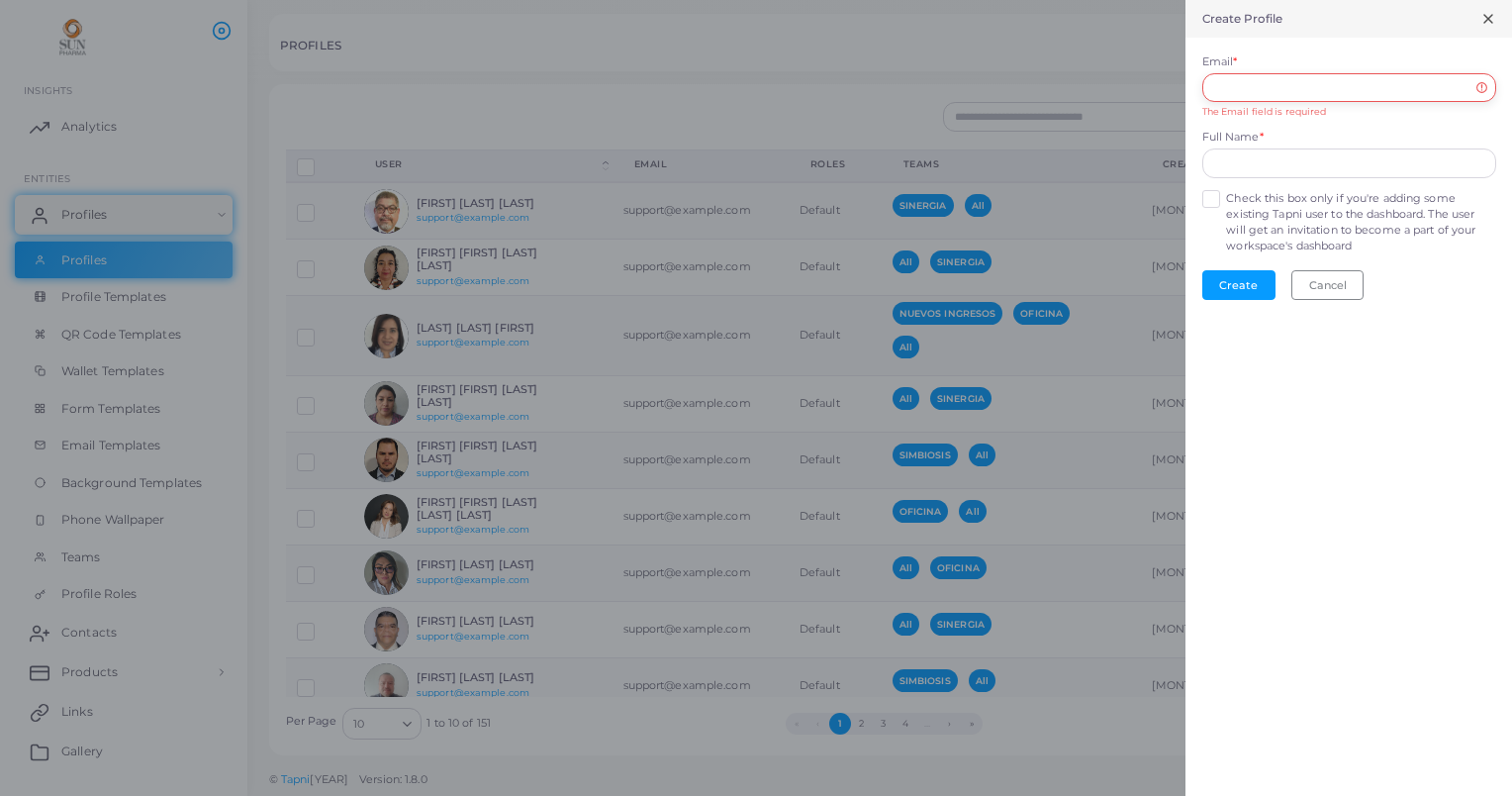 click on "Email  *" at bounding box center (1349, 88) 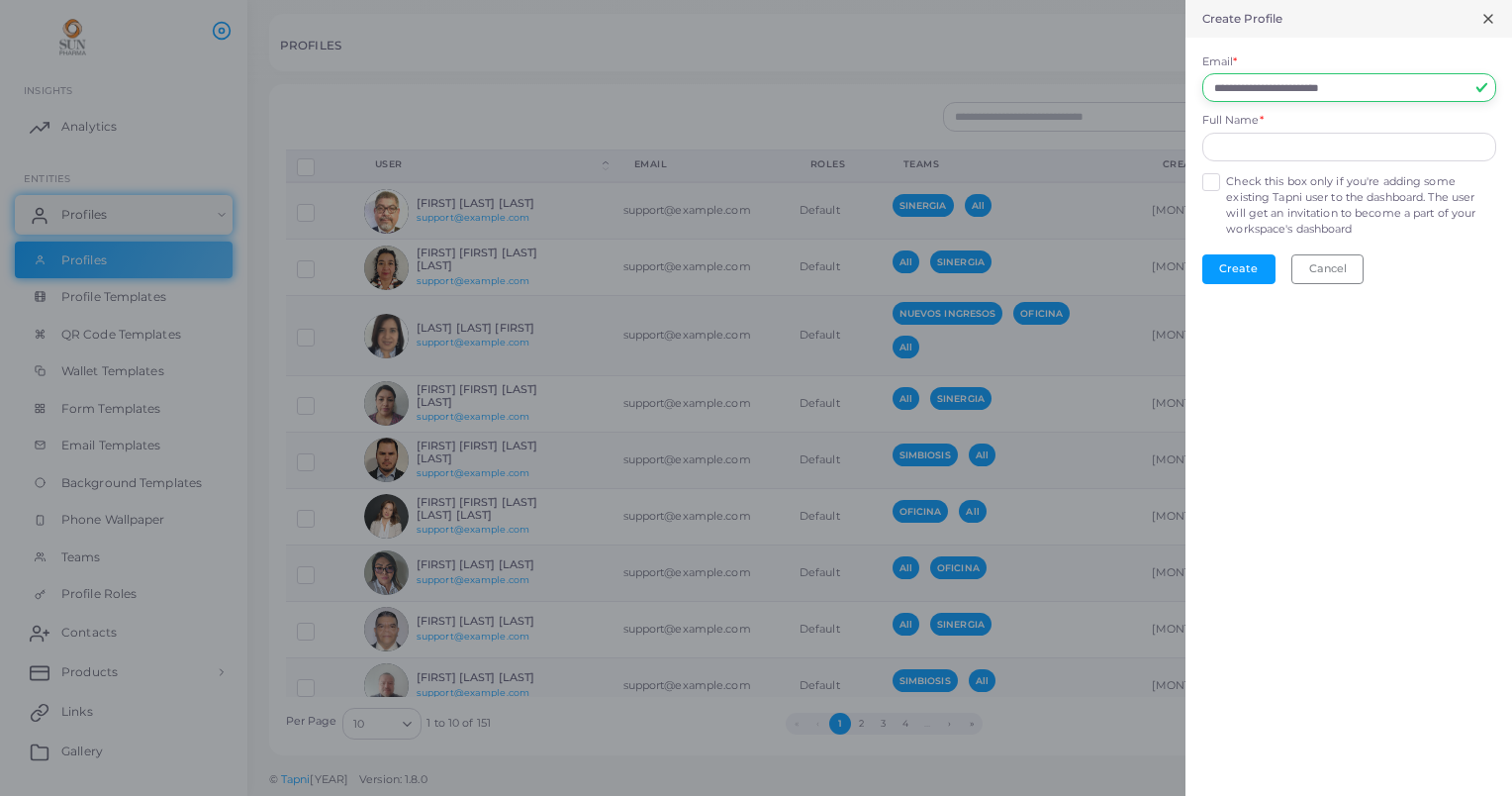 type on "**********" 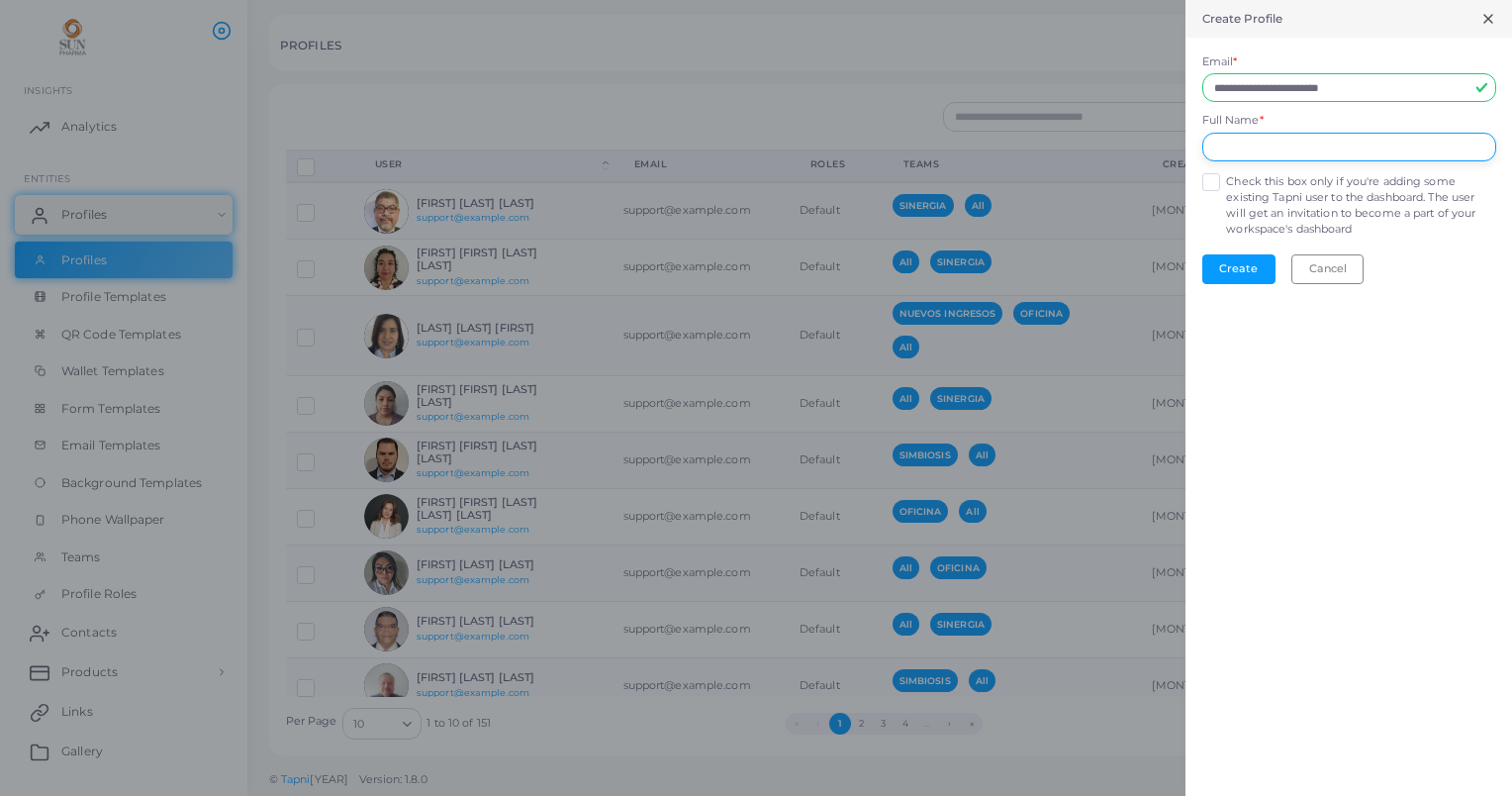 click at bounding box center [1349, 148] 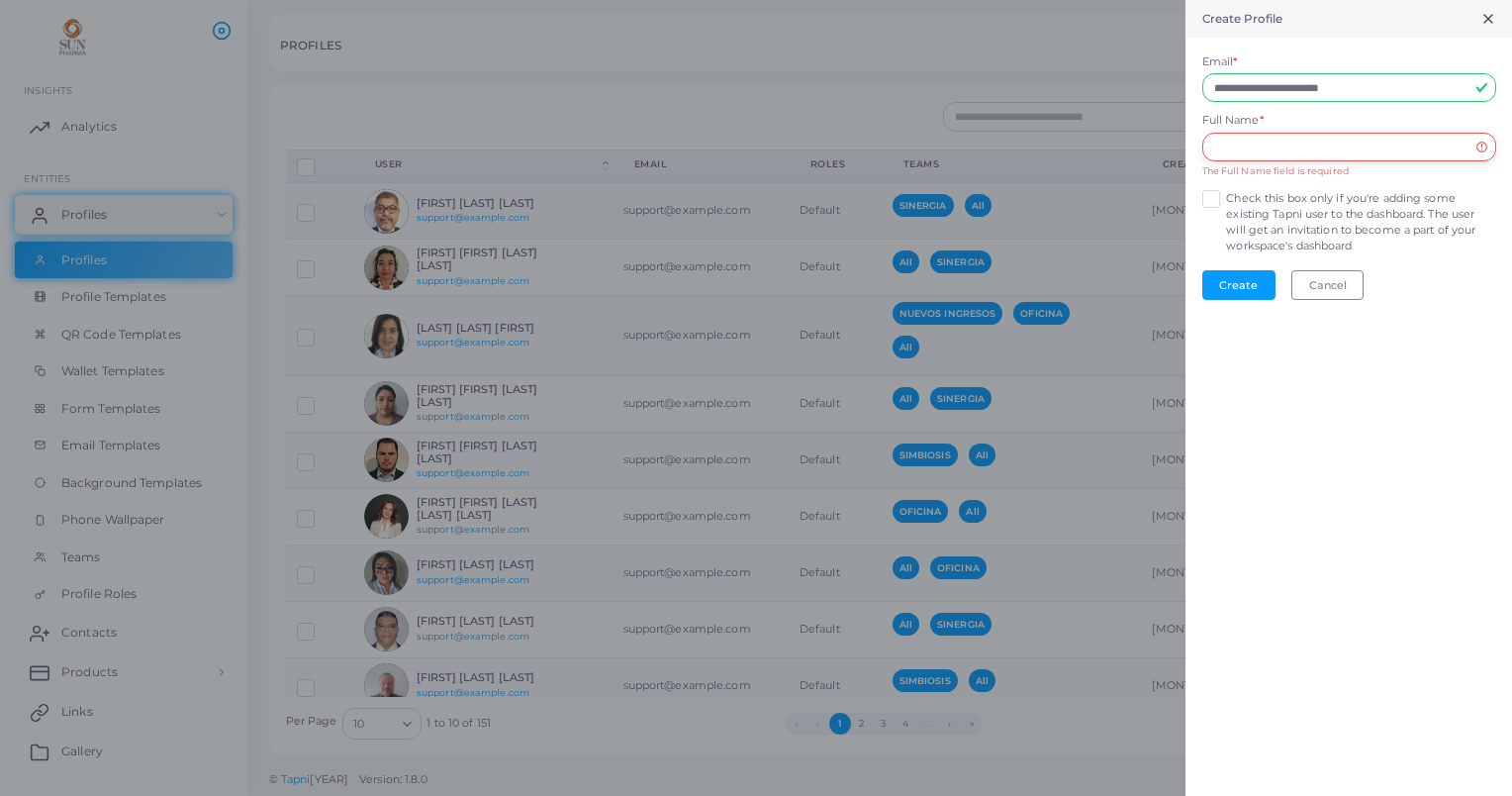 click at bounding box center (1349, 148) 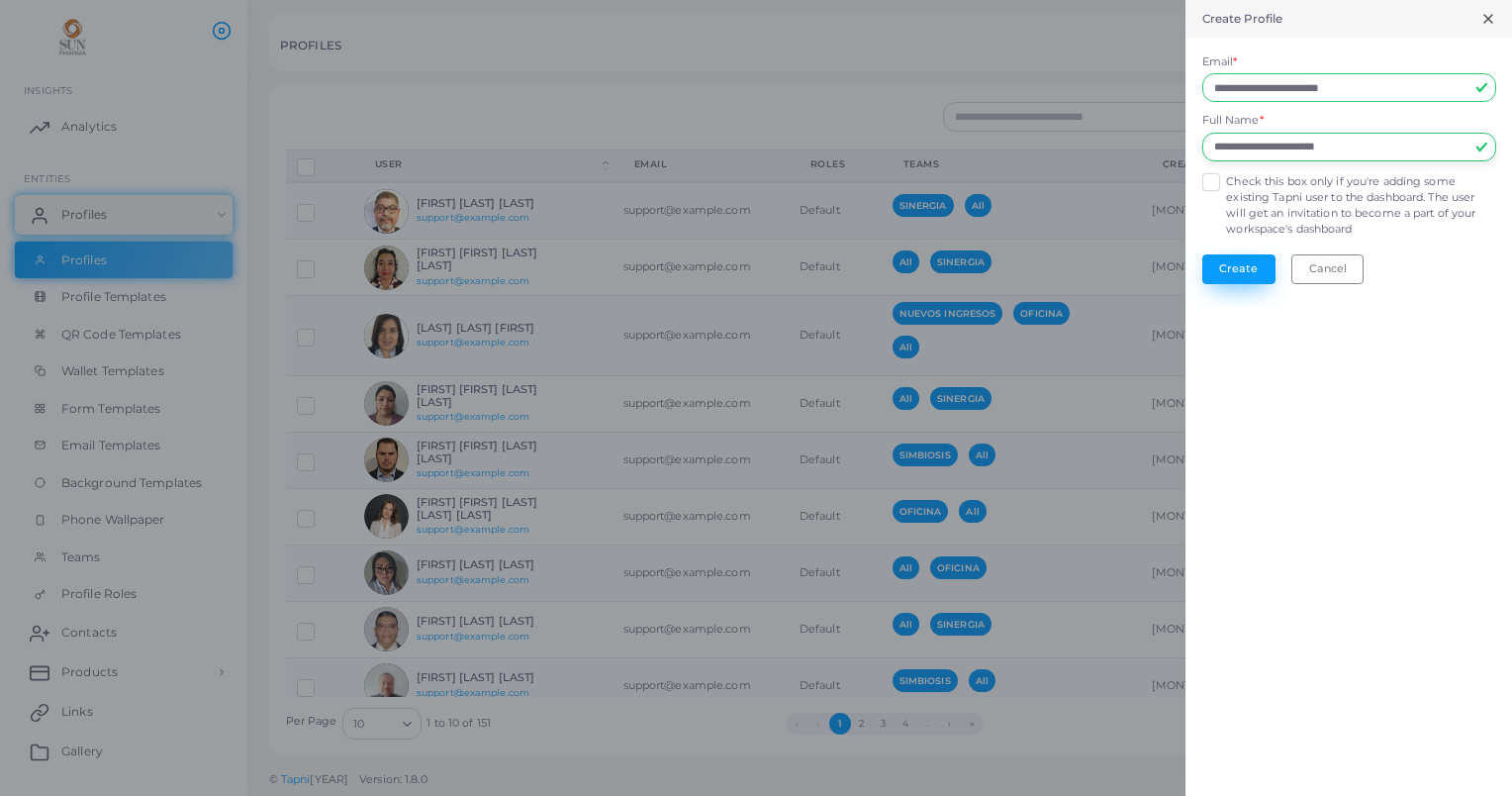 type on "**********" 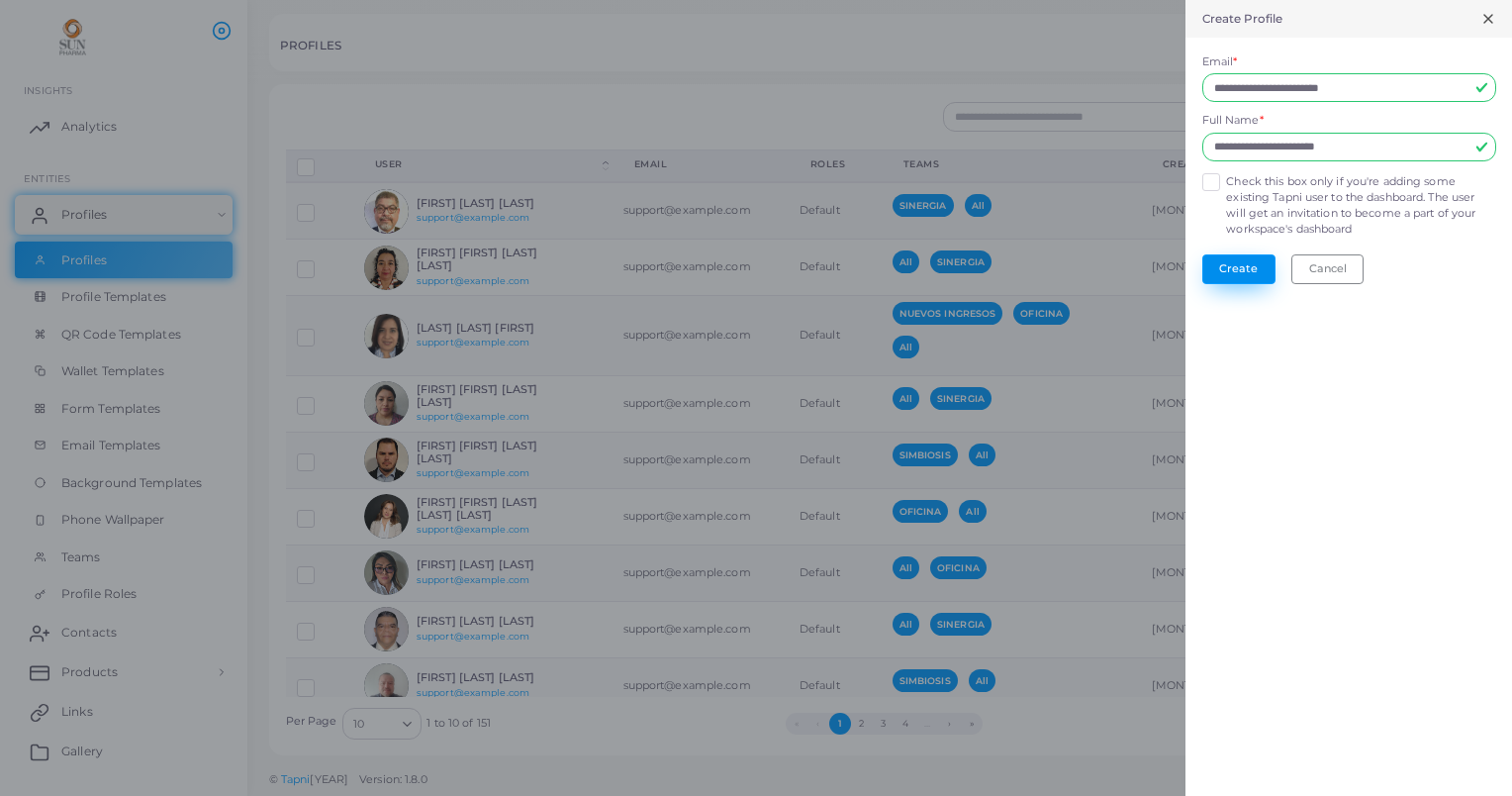 click on "Create" at bounding box center (1239, 269) 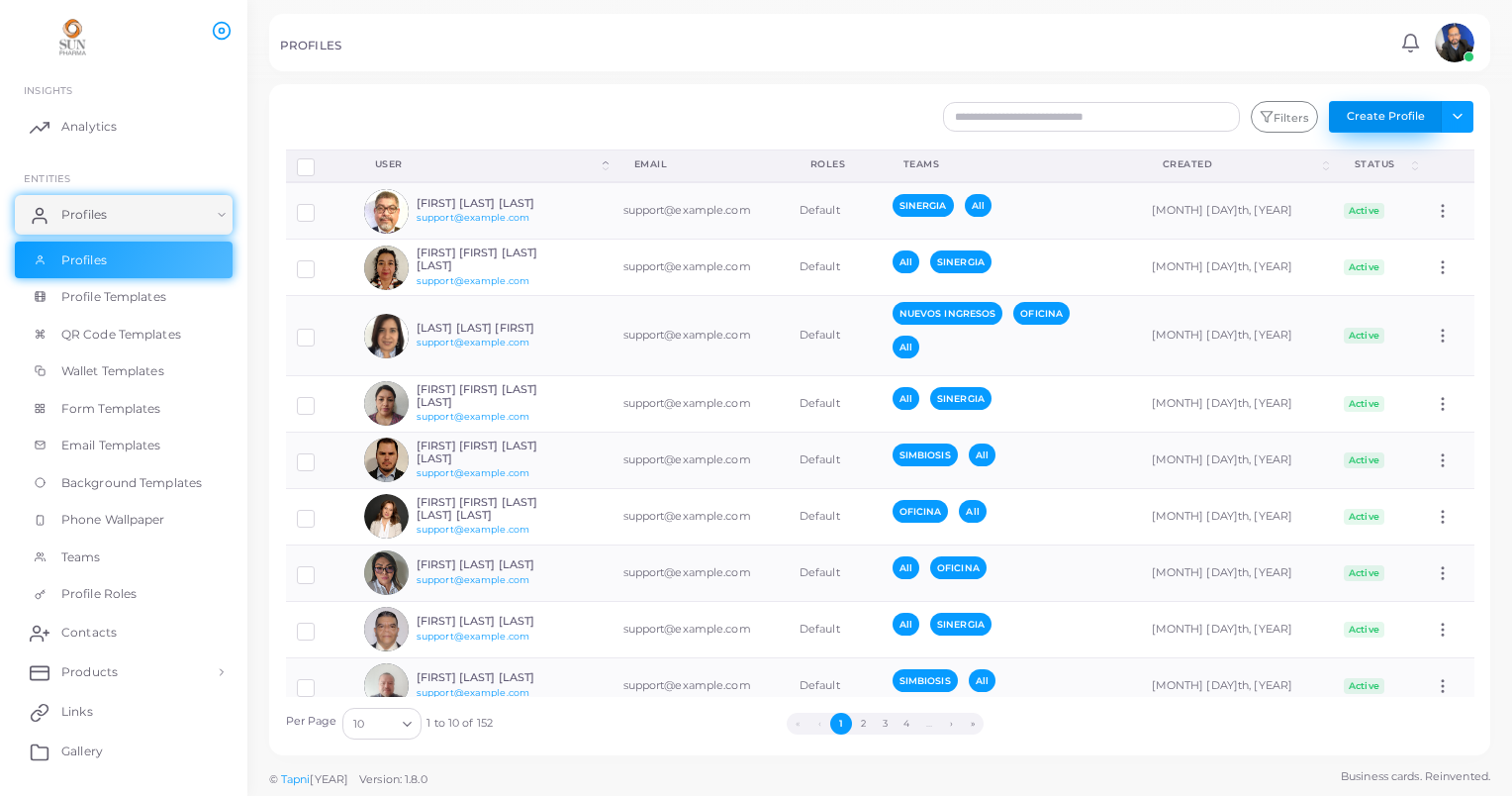 click on "Create Profile" at bounding box center (1385, 117) 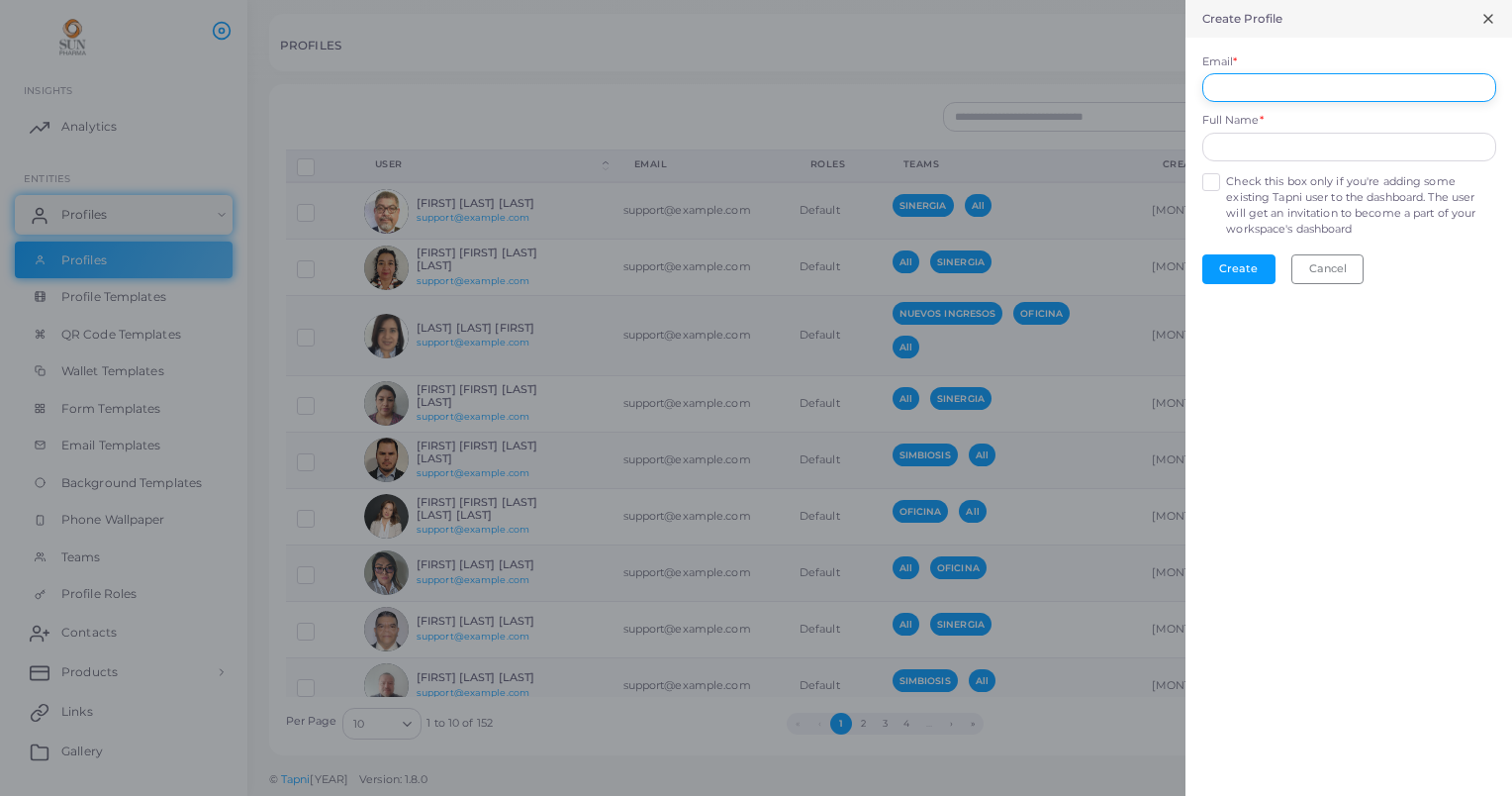 click on "Email  *" at bounding box center (1349, 88) 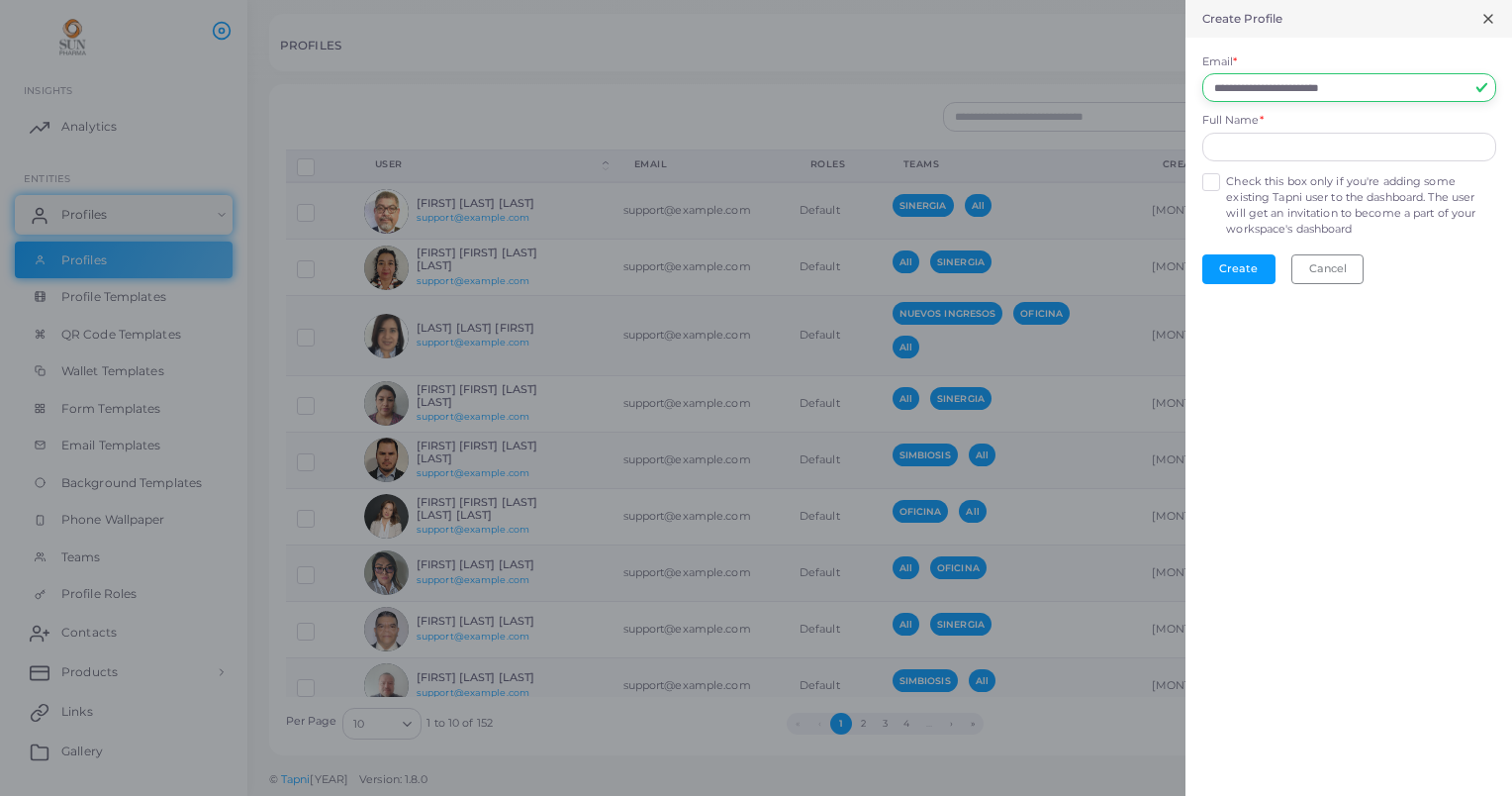 type on "**********" 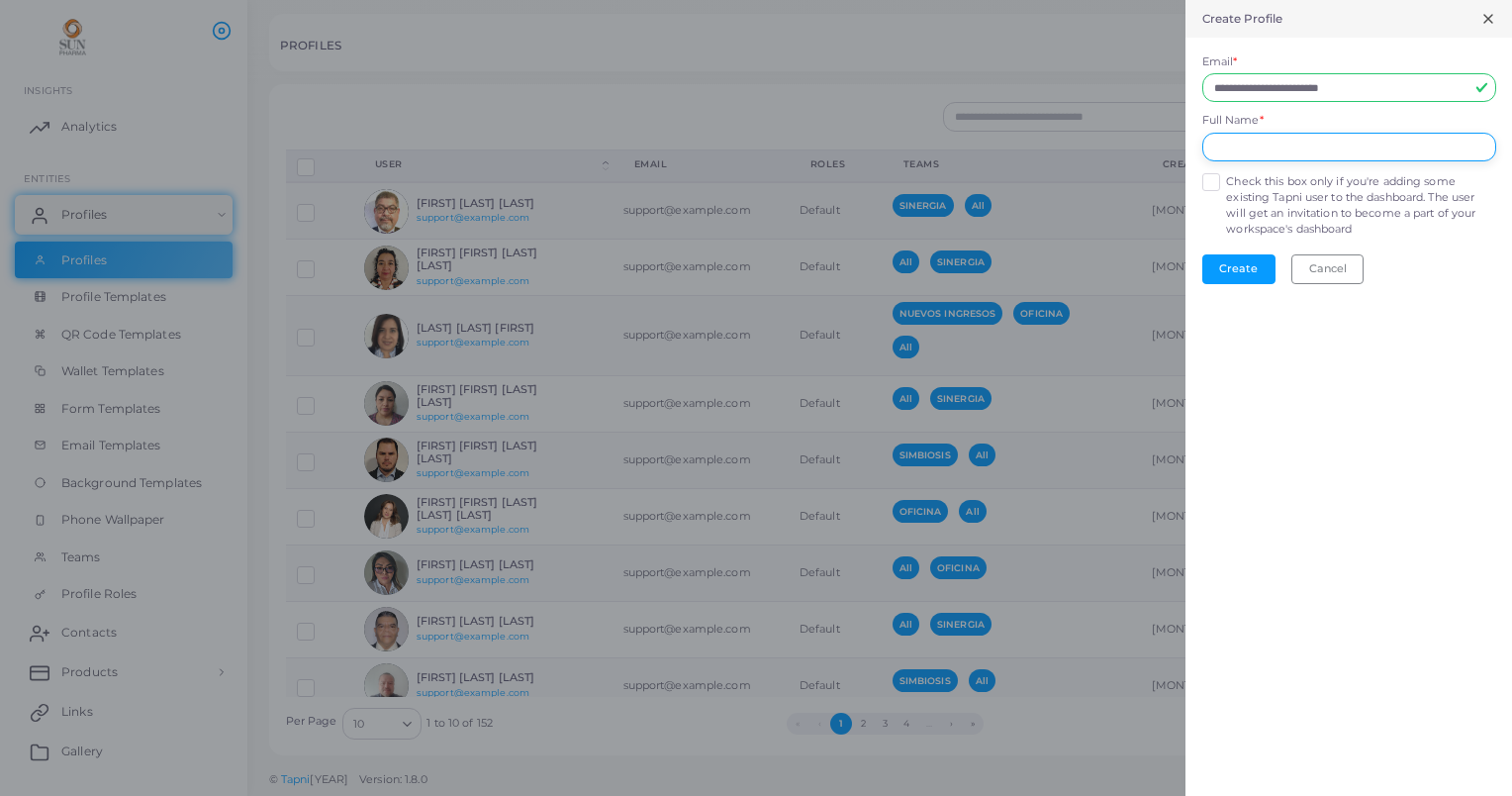 drag, startPoint x: 1247, startPoint y: 143, endPoint x: 1296, endPoint y: 153, distance: 50.01 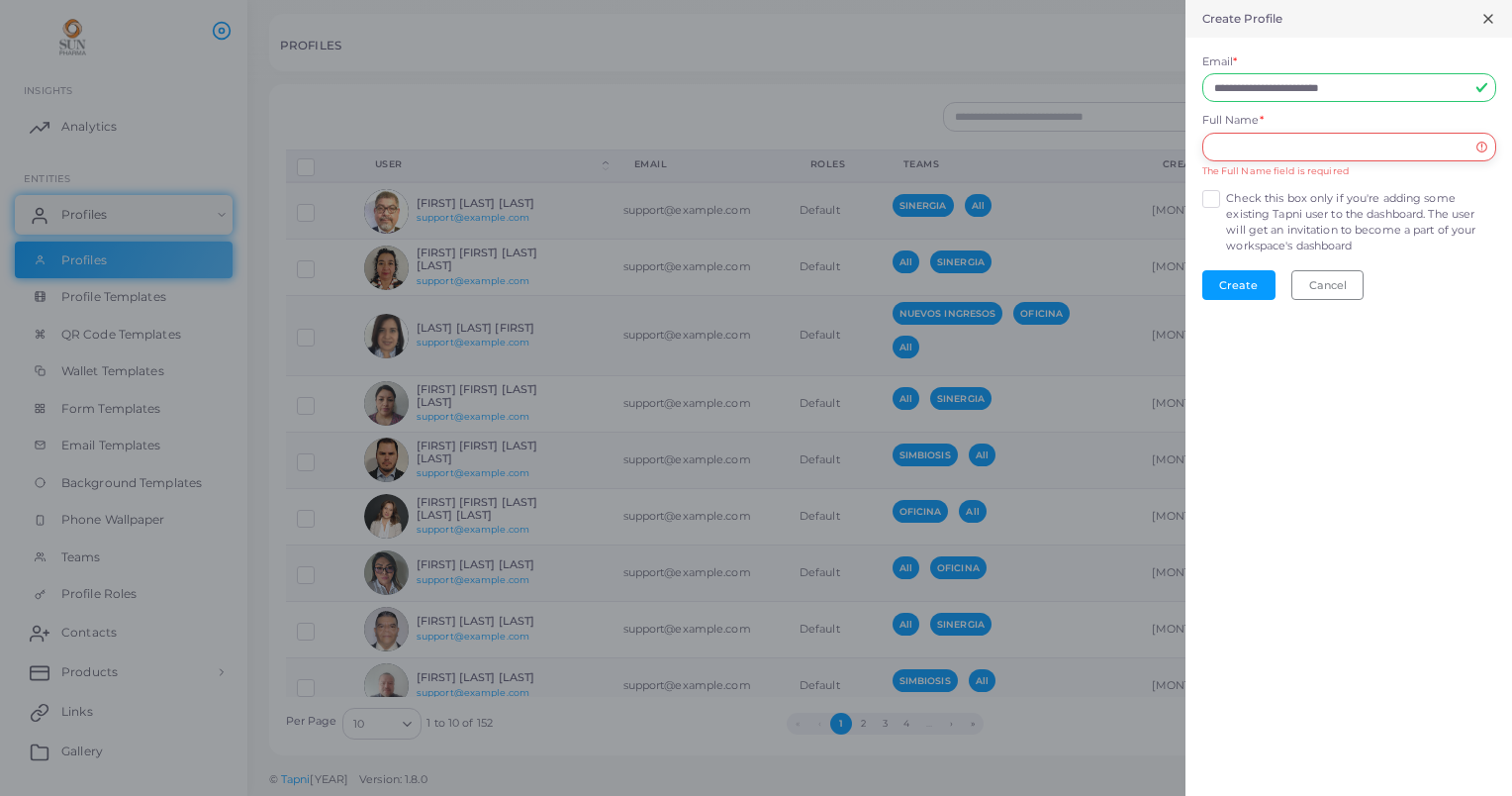 click at bounding box center [1349, 148] 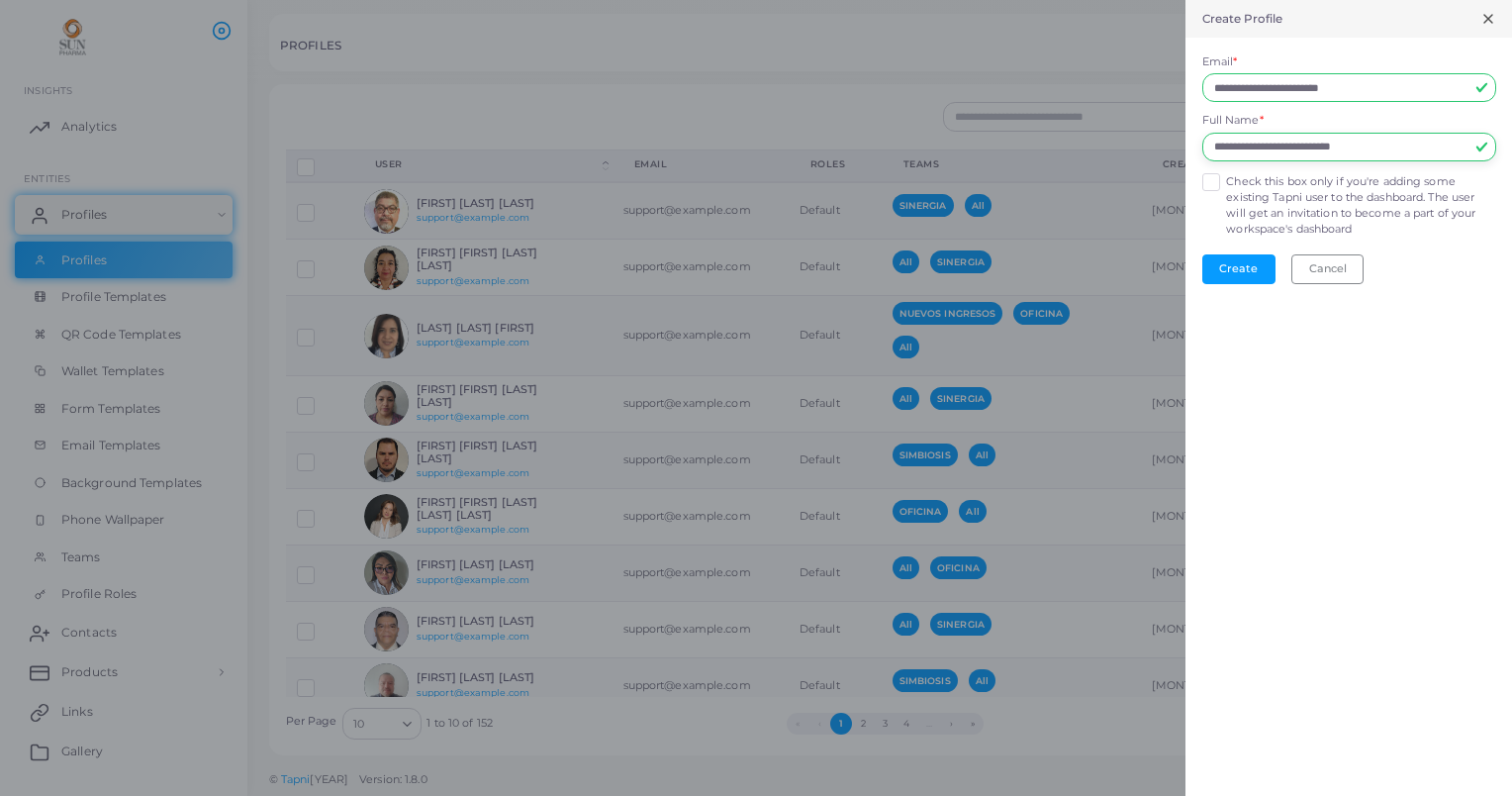 type on "**********" 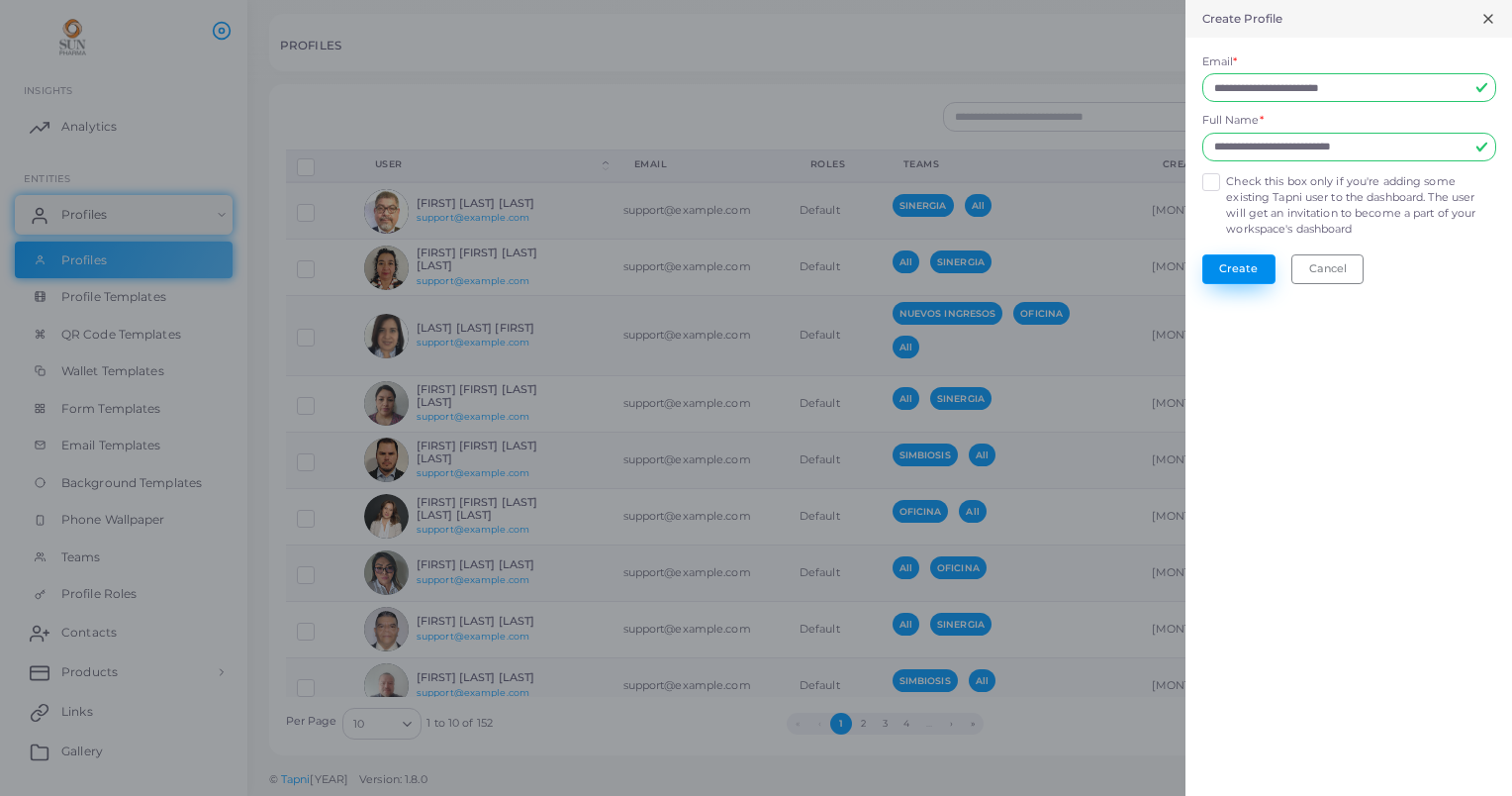 click on "Create" at bounding box center (1239, 269) 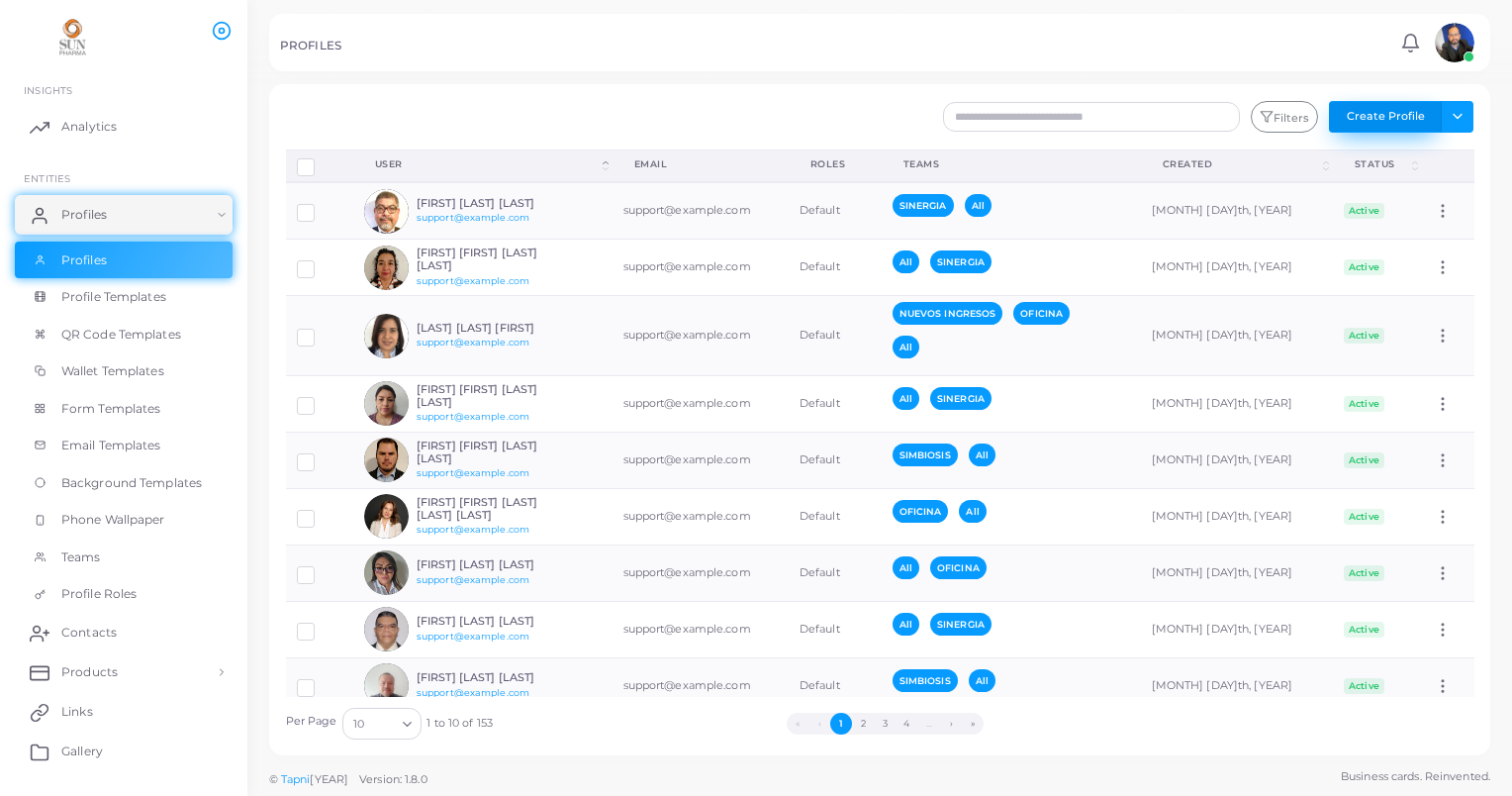 click on "Create Profile" at bounding box center (1385, 117) 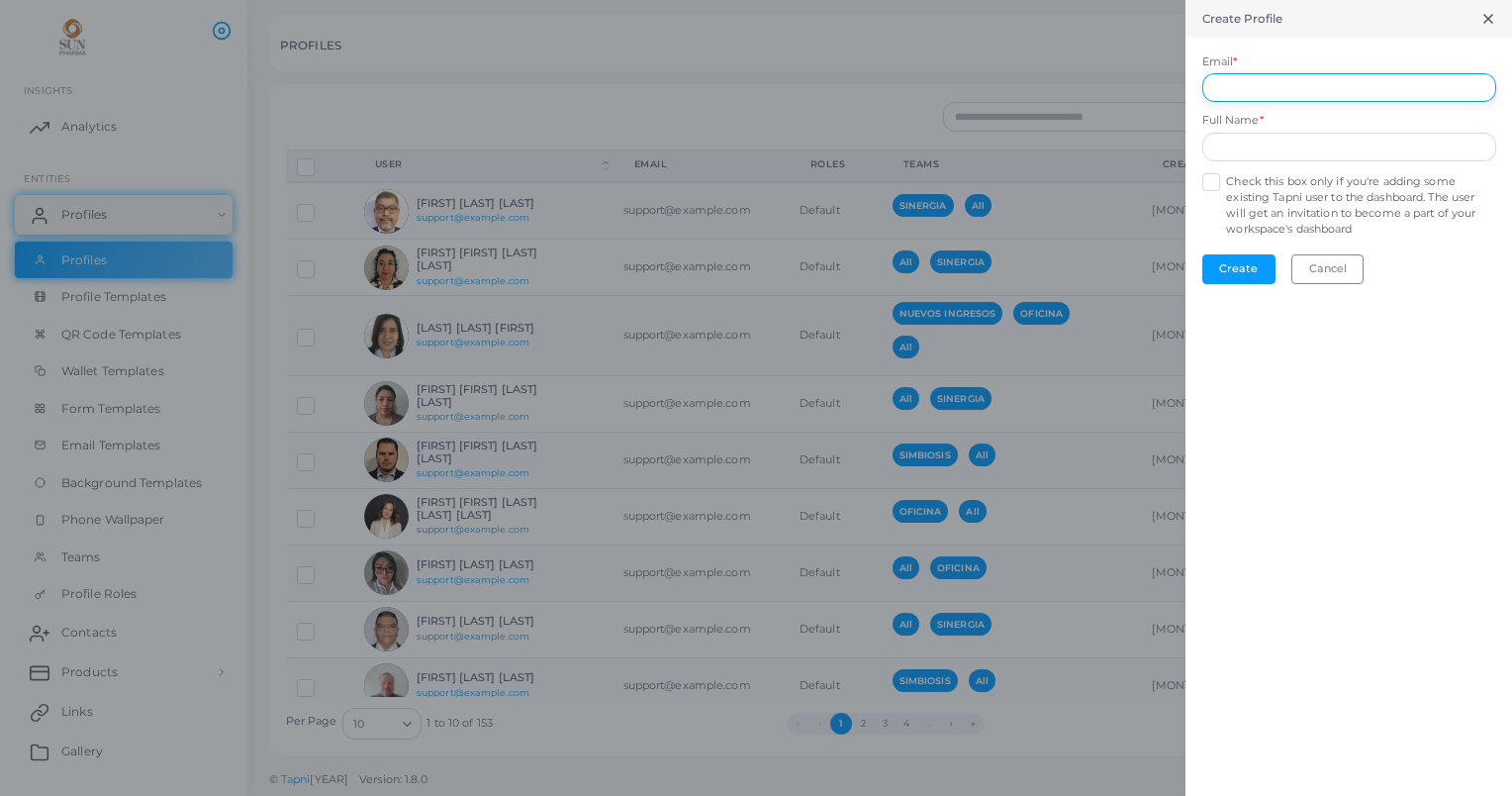 click on "Email  *" at bounding box center [1349, 88] 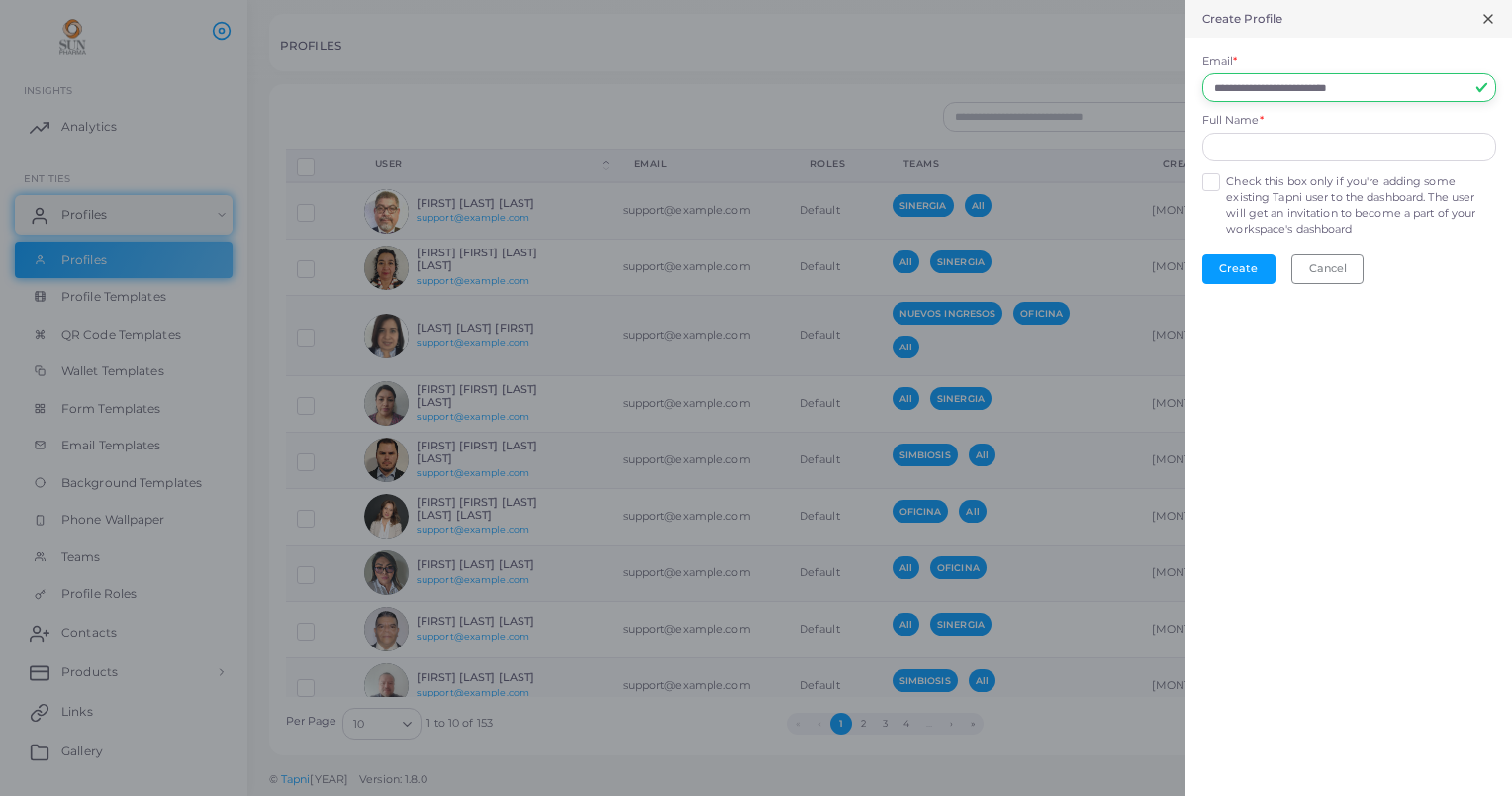 type on "**********" 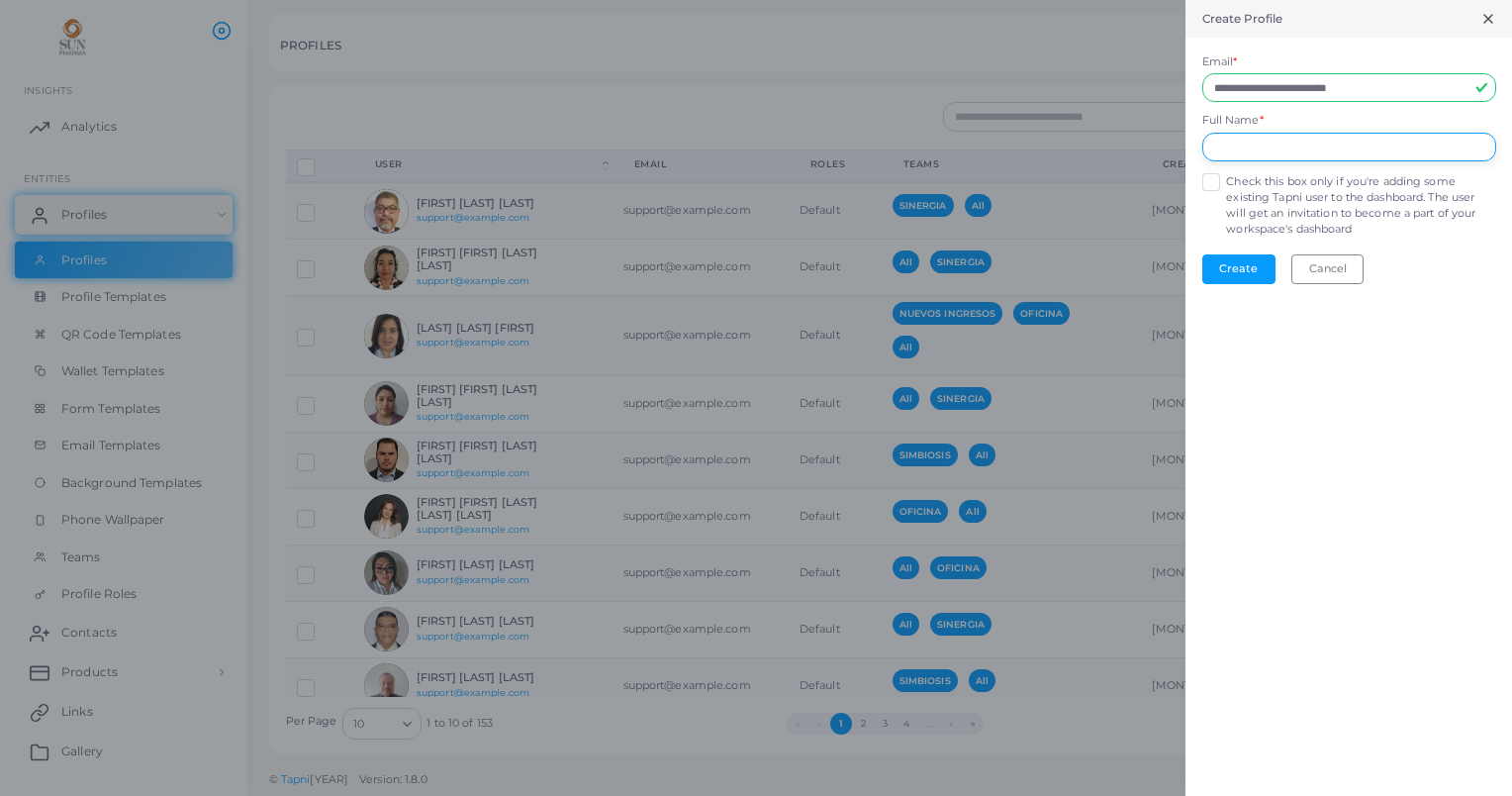 click at bounding box center (1349, 148) 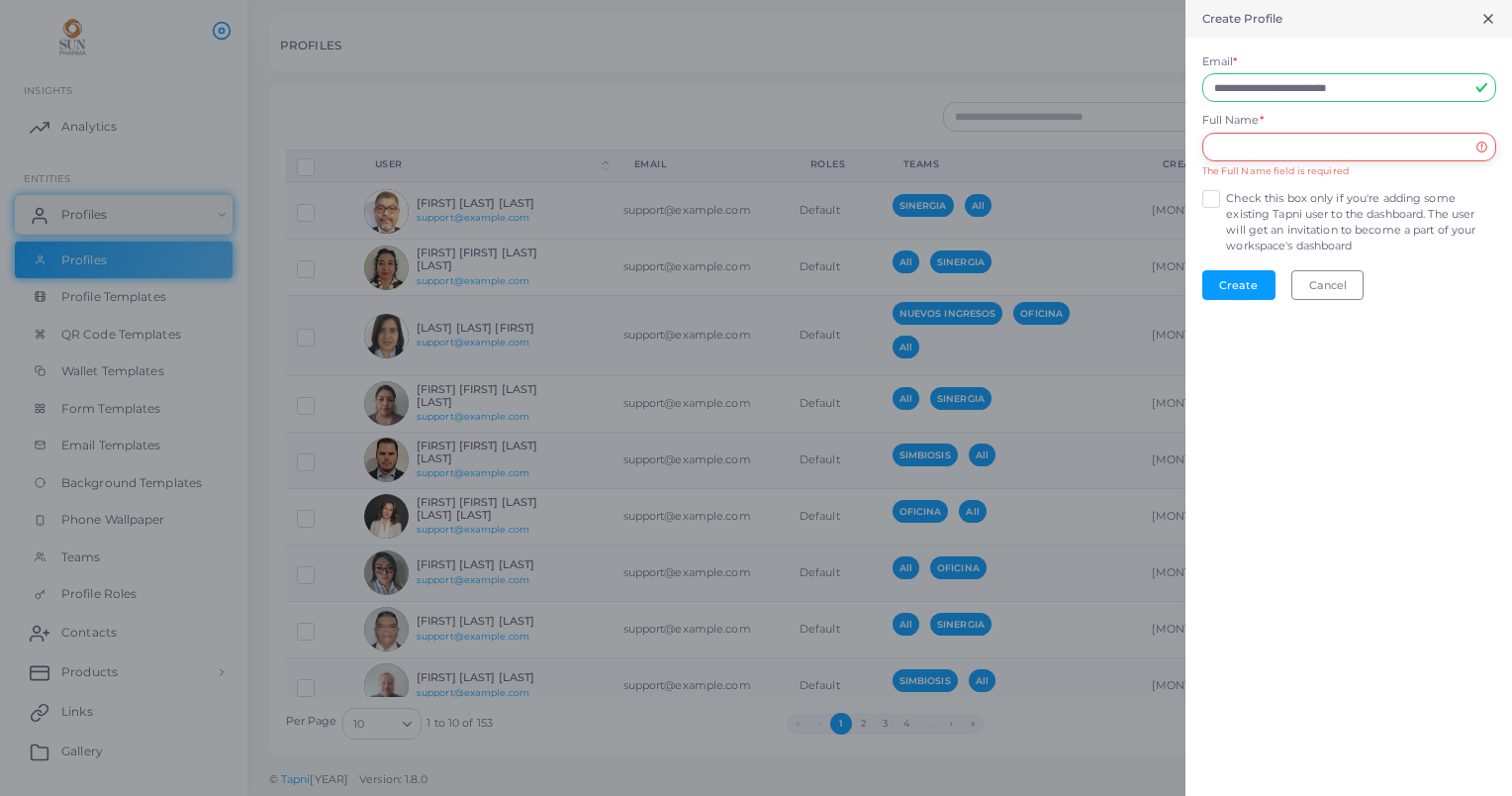 click at bounding box center [1349, 148] 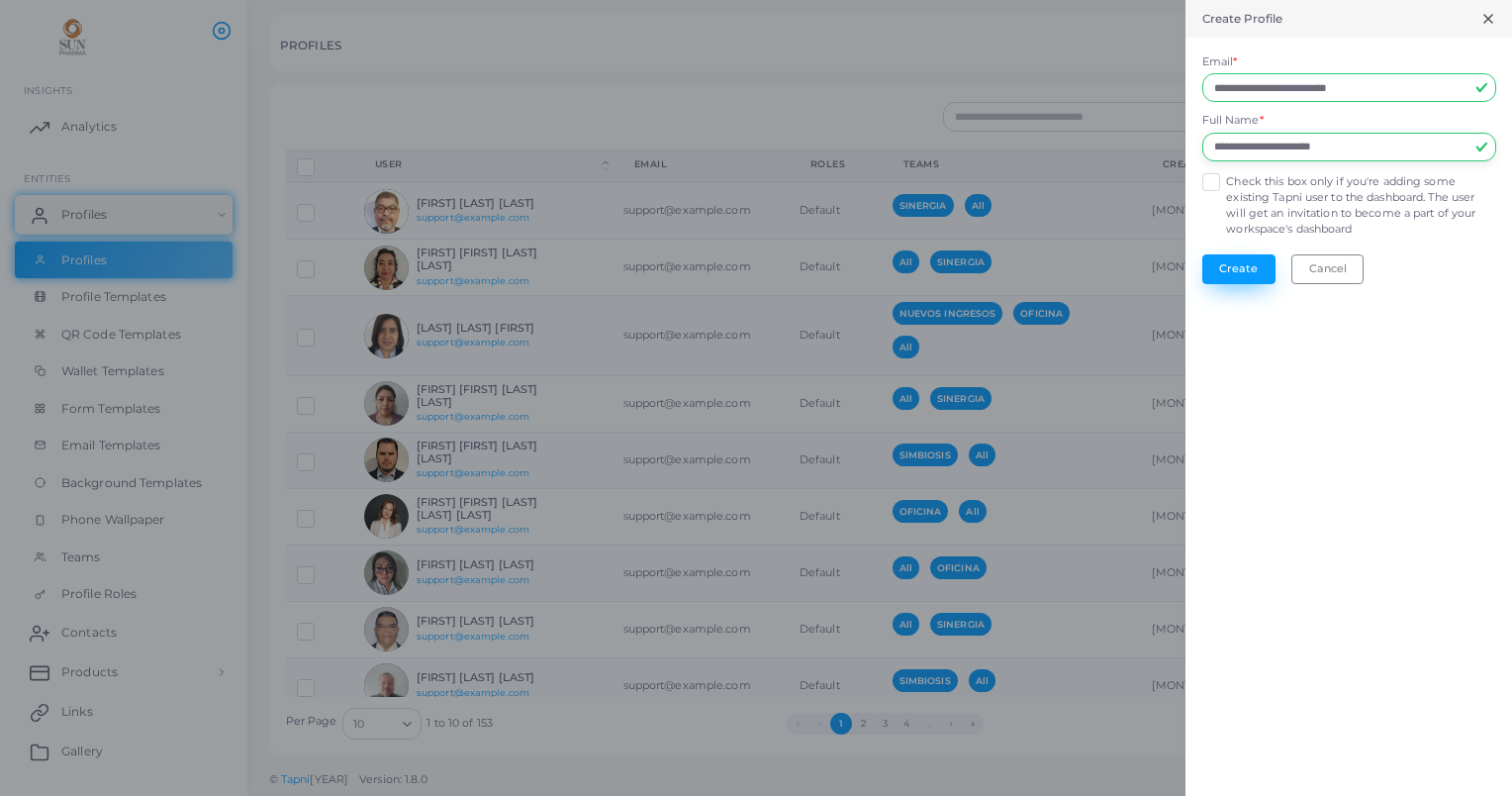 type on "**********" 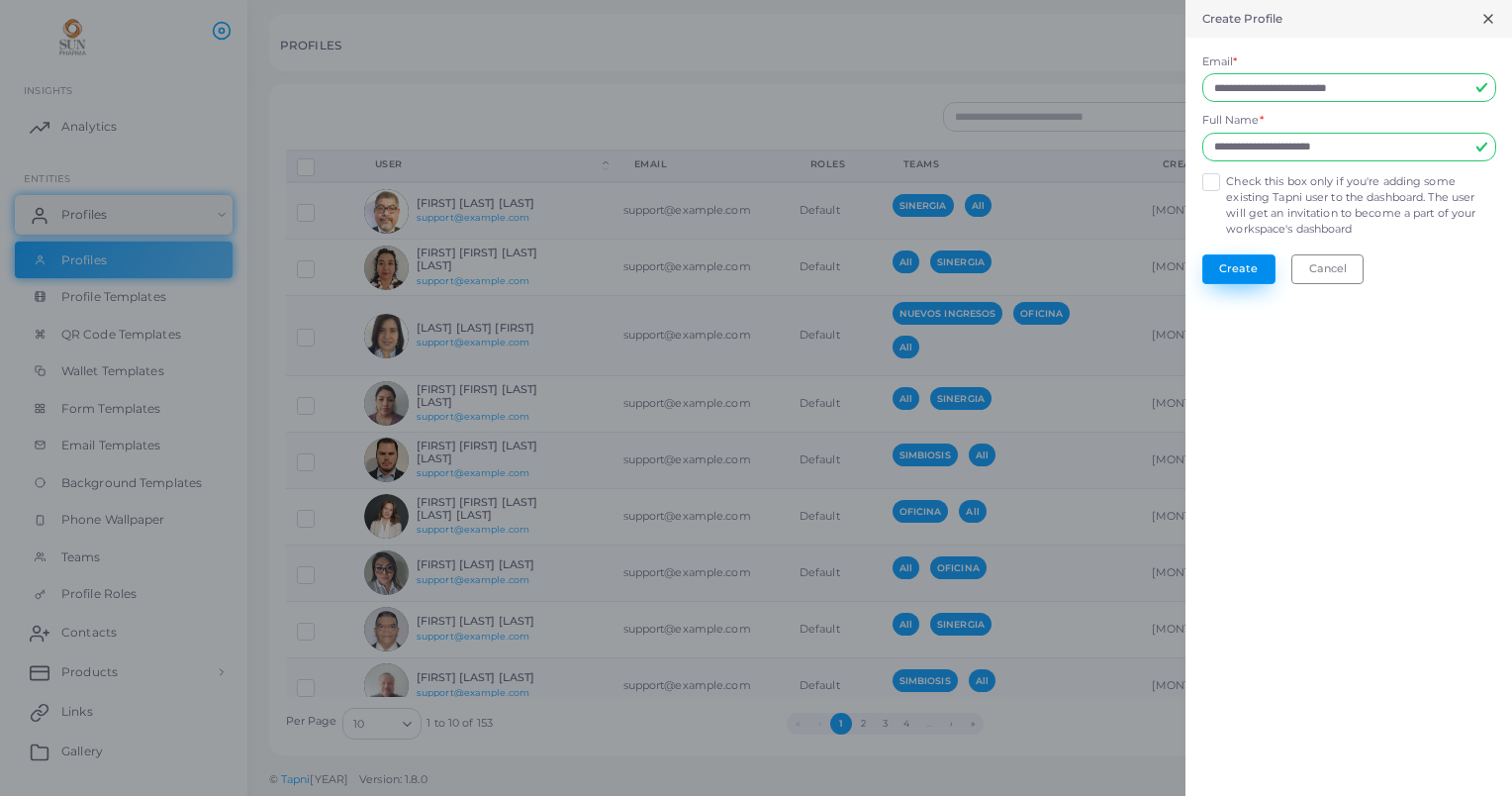 click on "Create" at bounding box center (1239, 269) 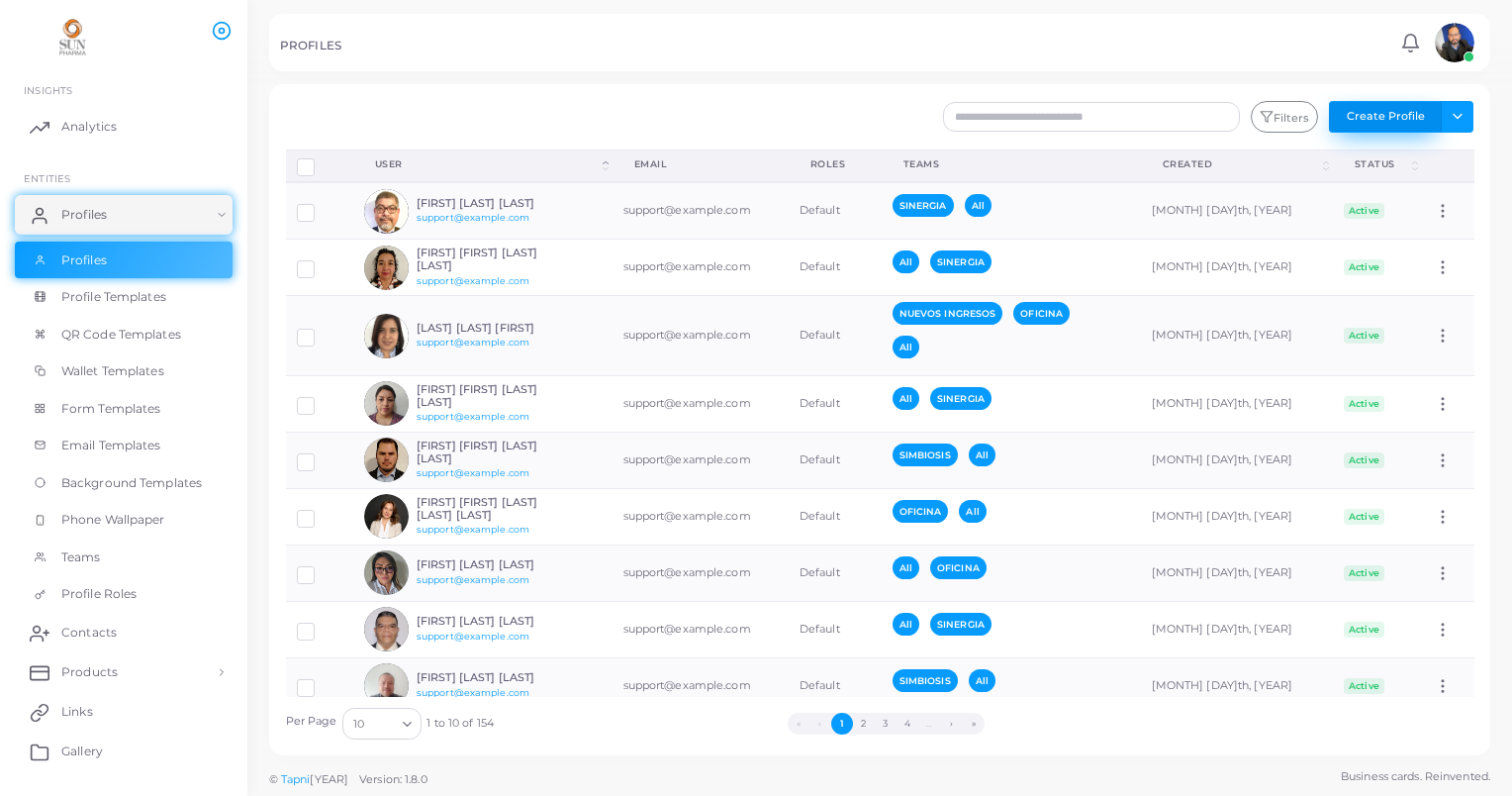 click on "Create Profile" at bounding box center [1385, 117] 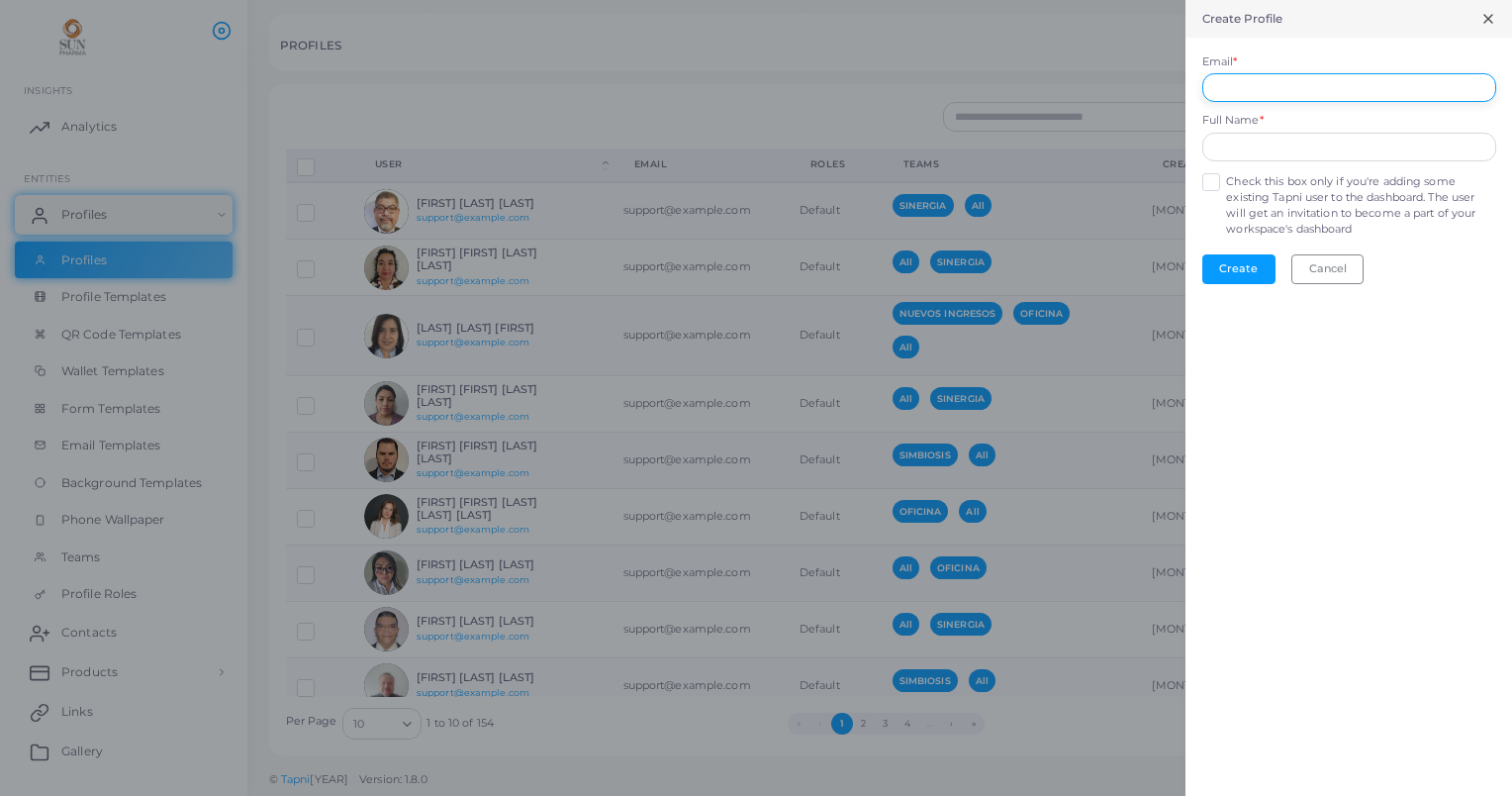 click on "Email  *" at bounding box center (1349, 88) 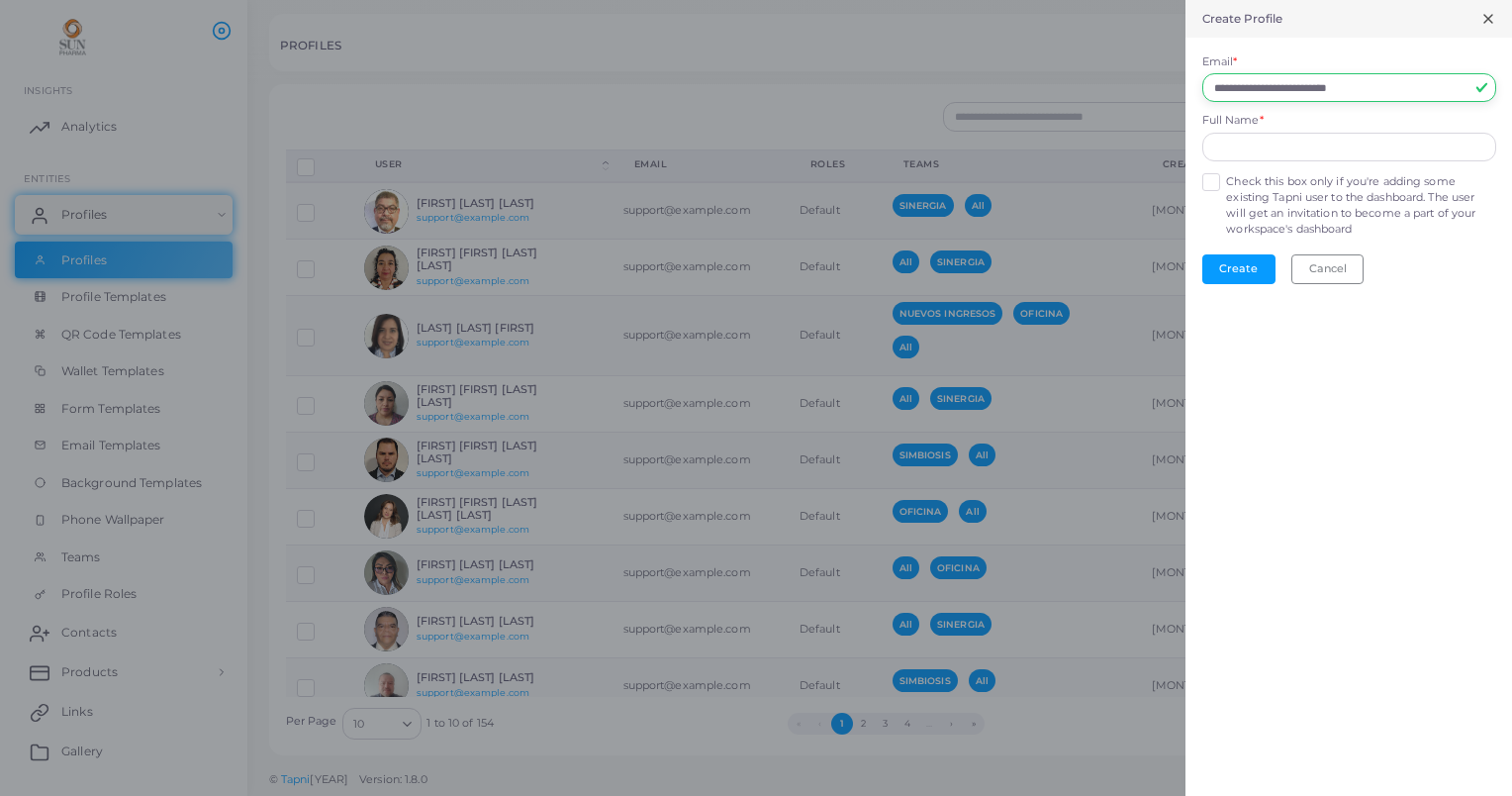 type on "**********" 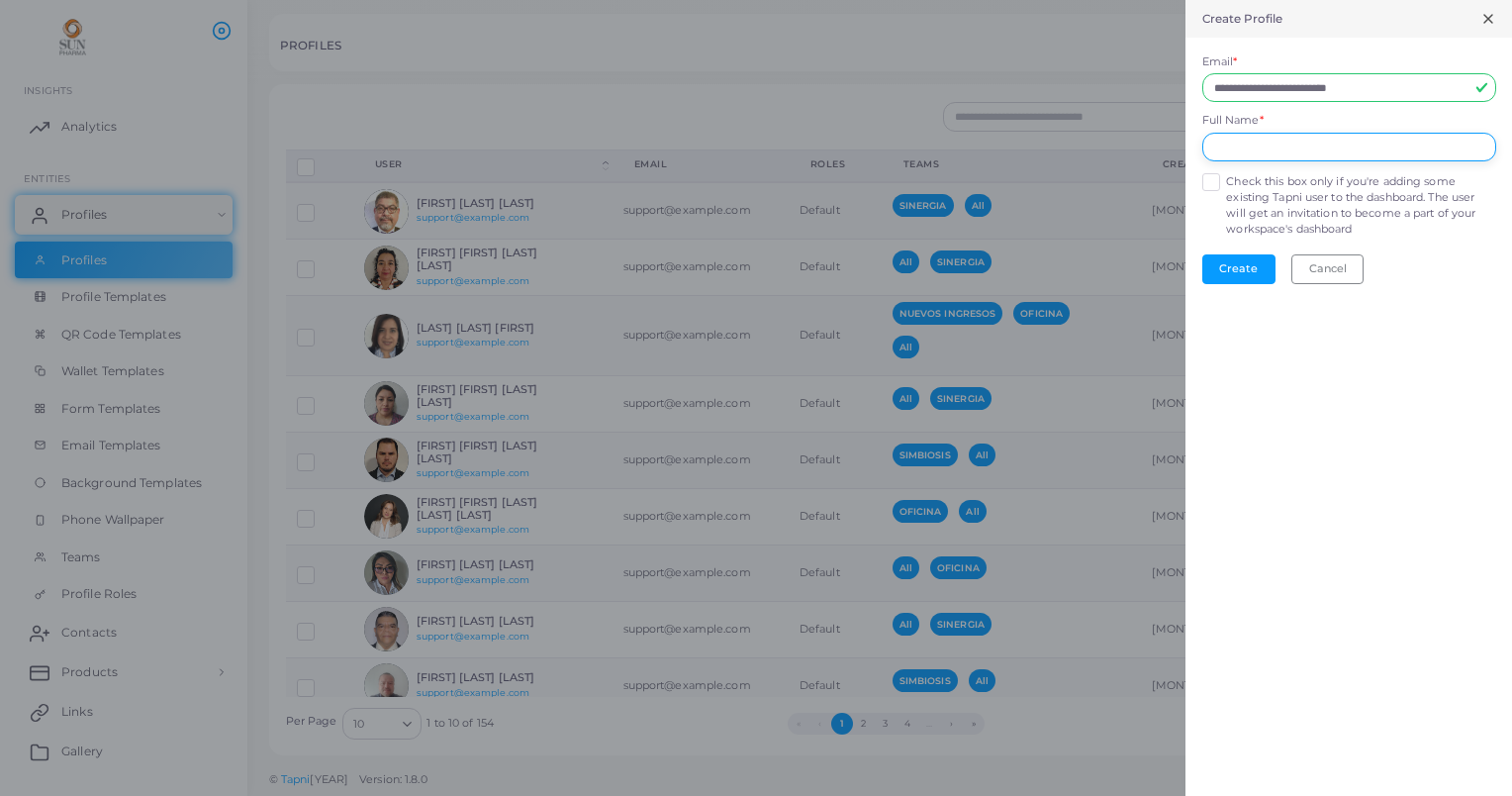 click at bounding box center [1349, 148] 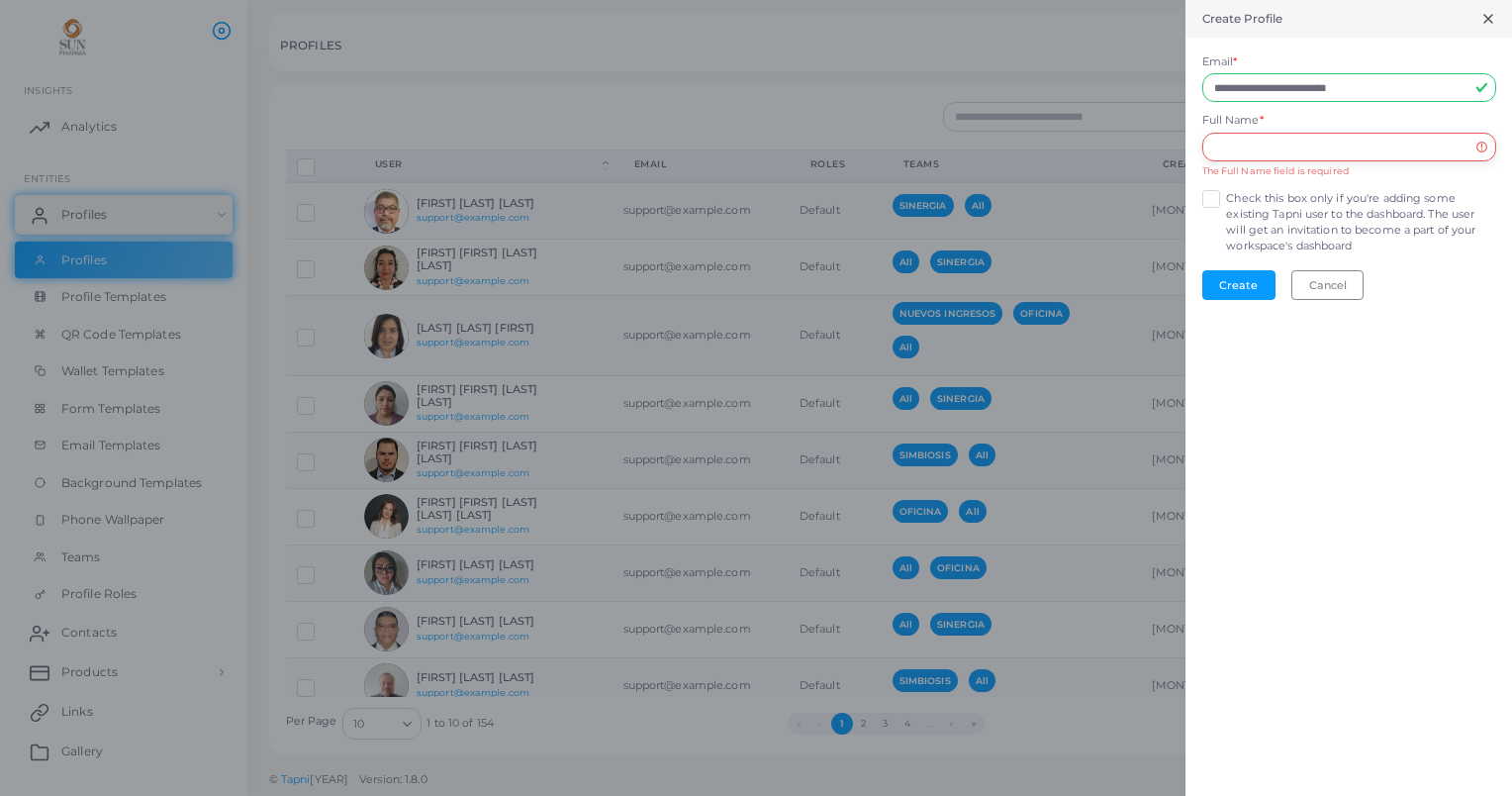 click at bounding box center (1349, 148) 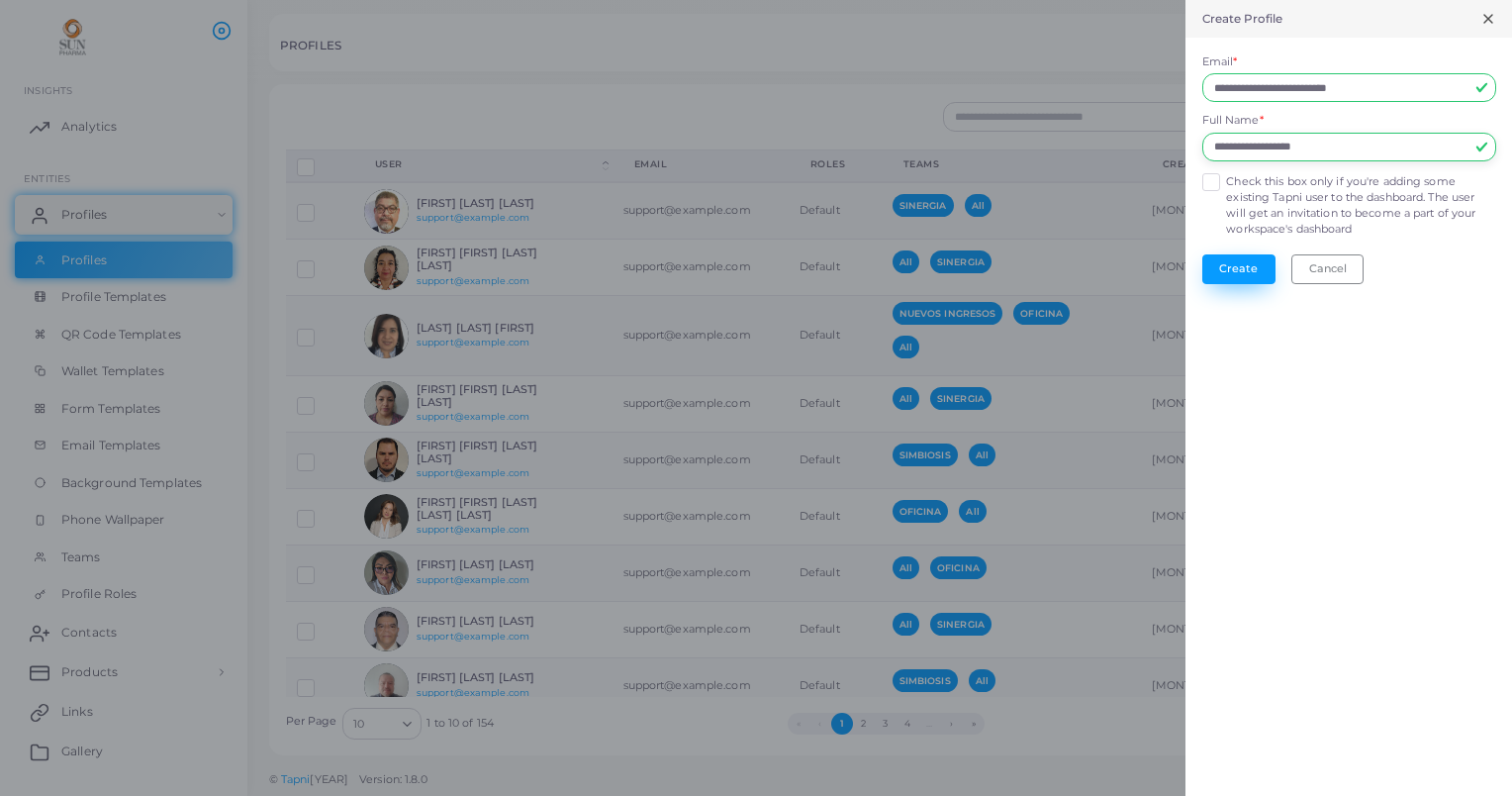 type on "**********" 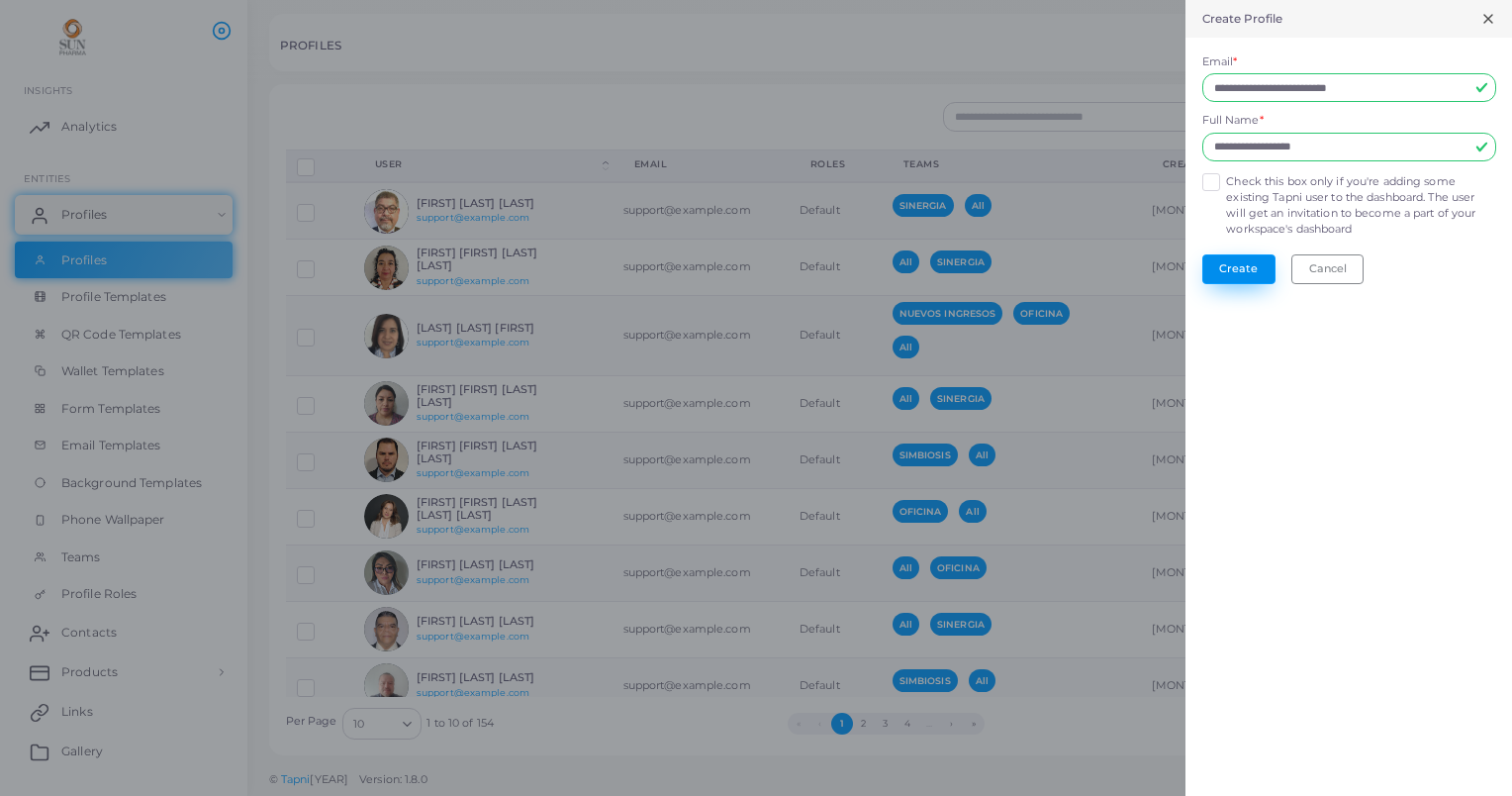 click on "Create" at bounding box center (1239, 269) 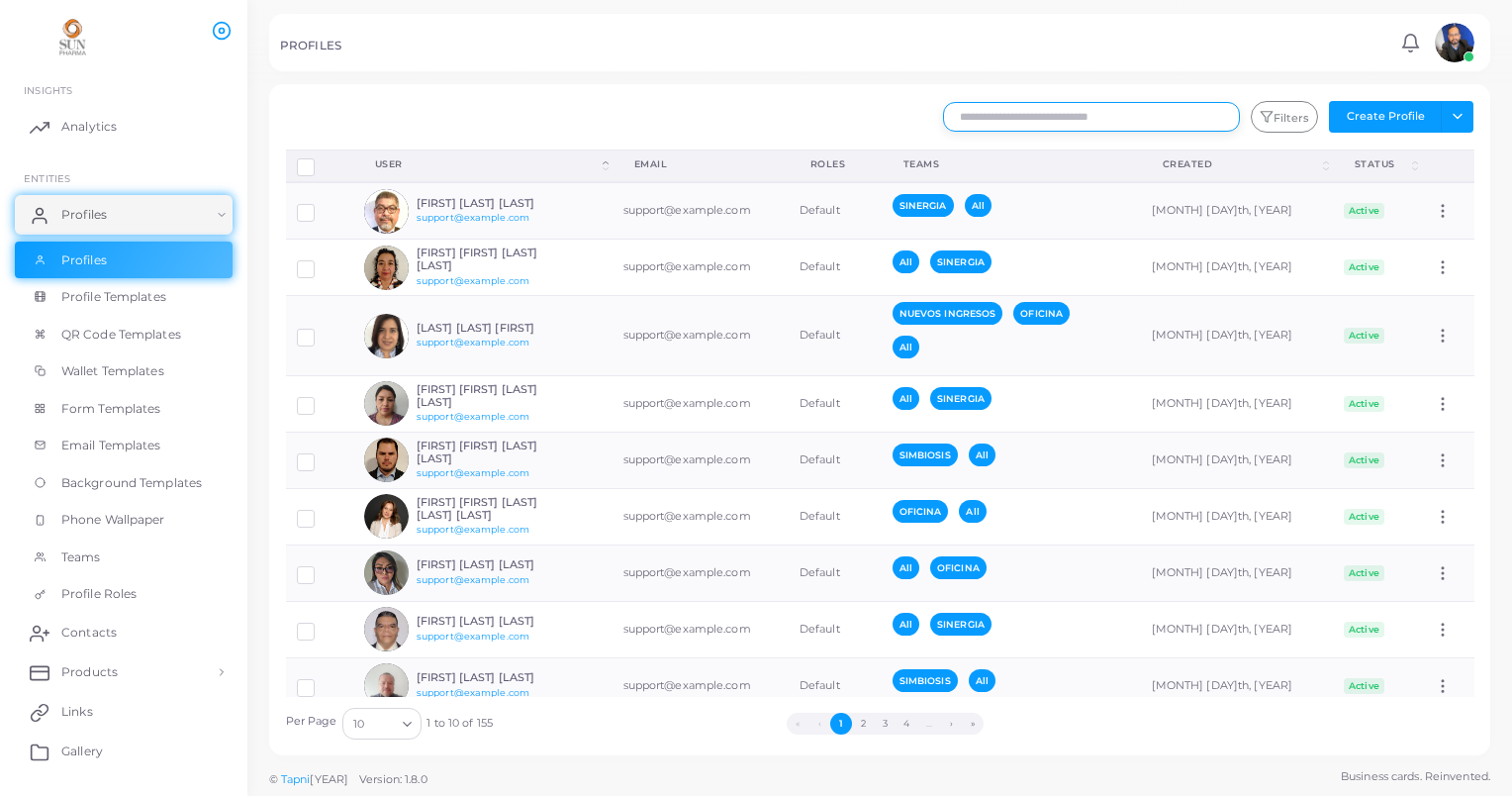 click at bounding box center [1091, 117] 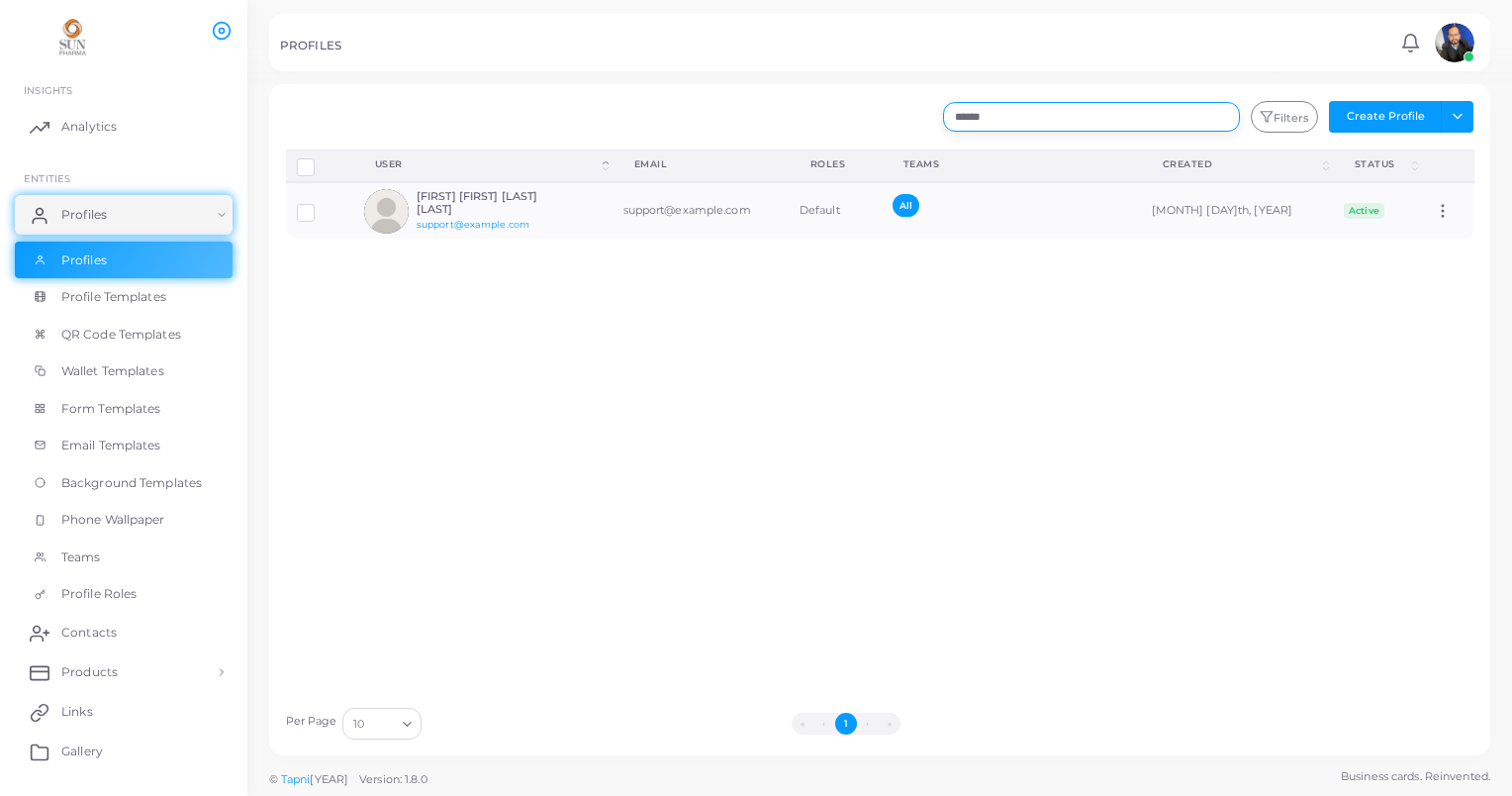 type on "******" 